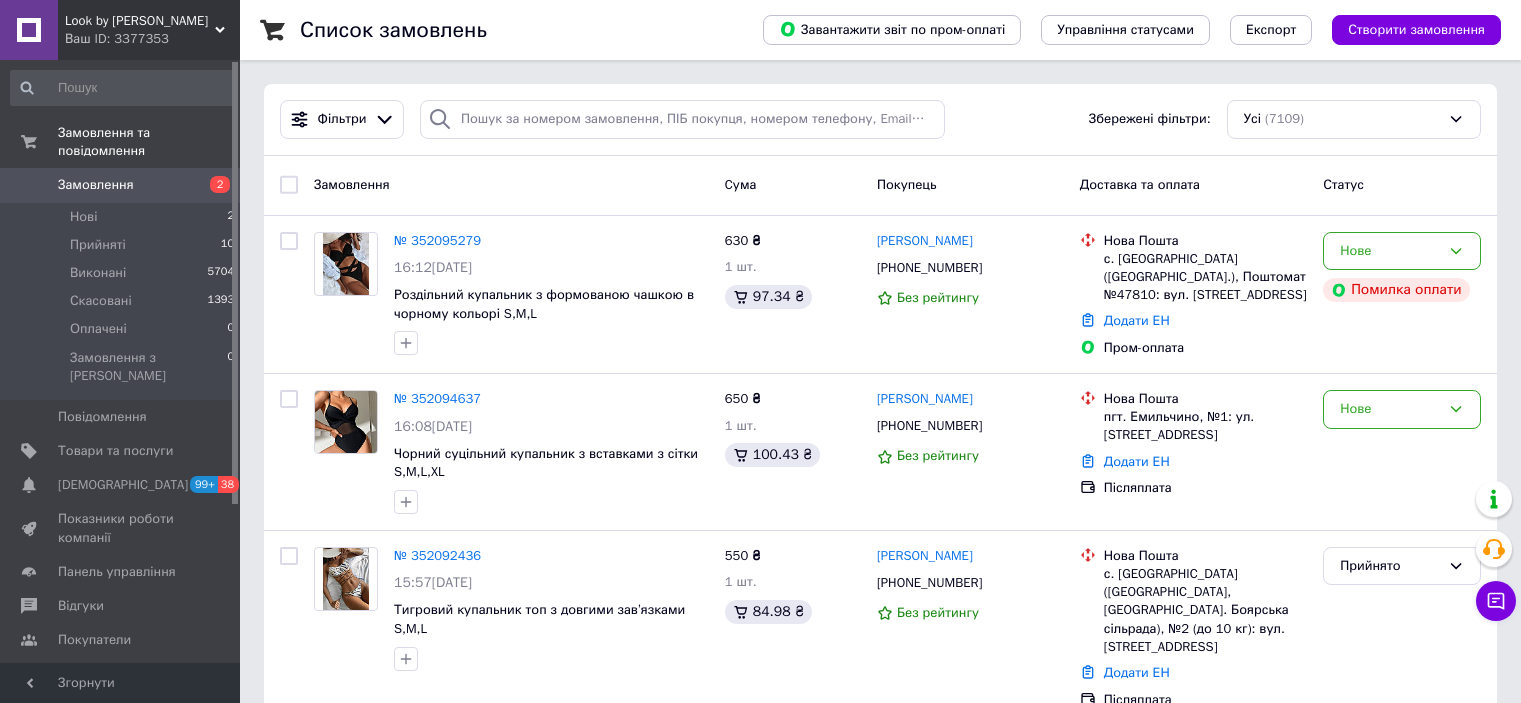 scroll, scrollTop: 0, scrollLeft: 0, axis: both 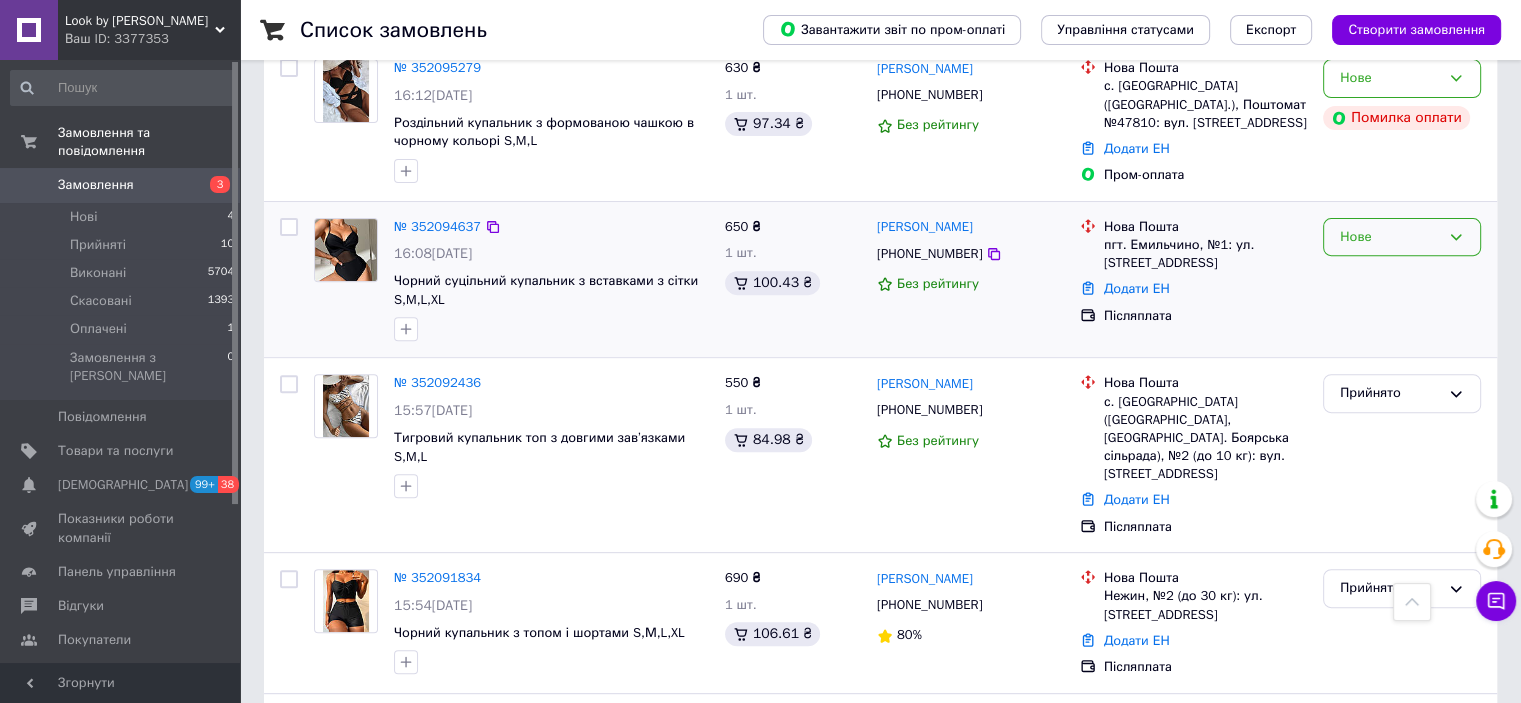 click on "Нове" at bounding box center [1402, 237] 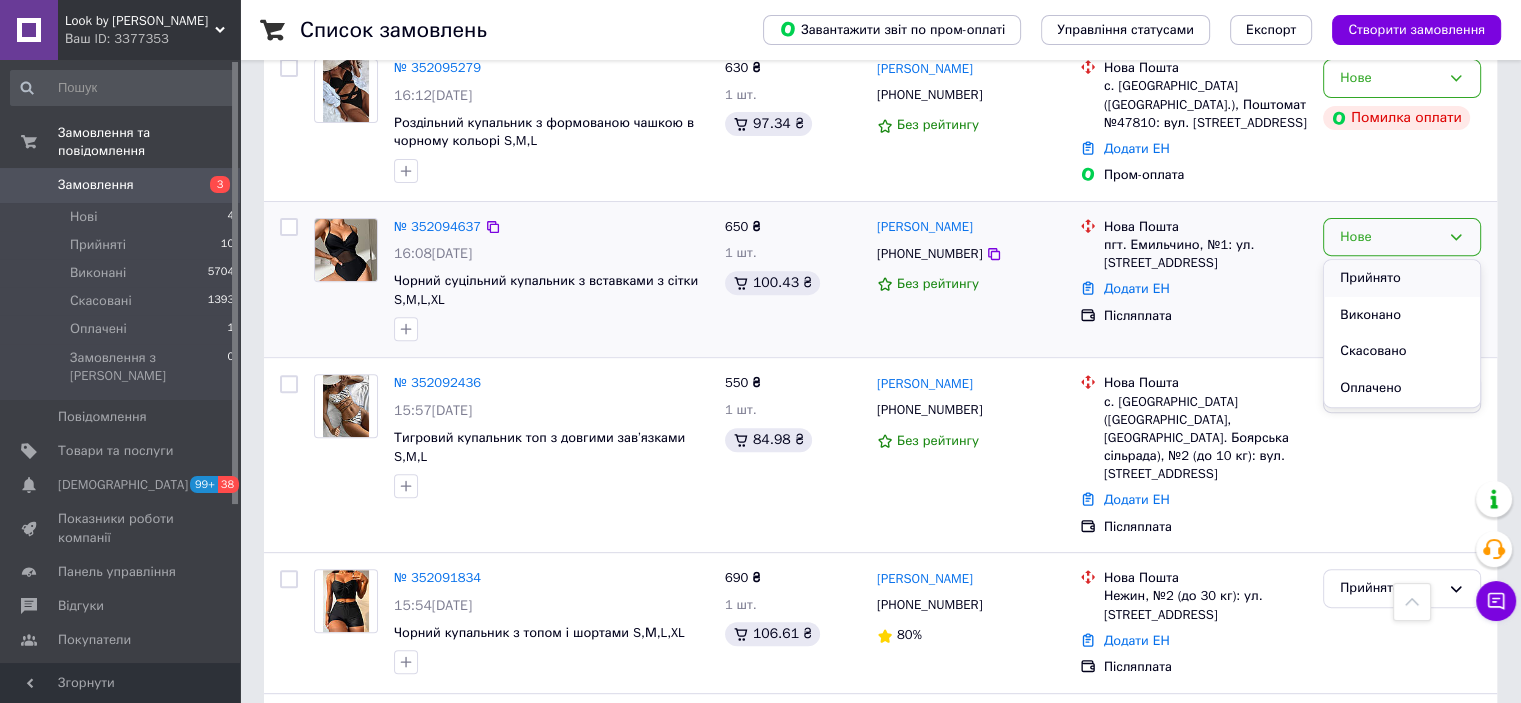 click on "Прийнято" at bounding box center (1402, 278) 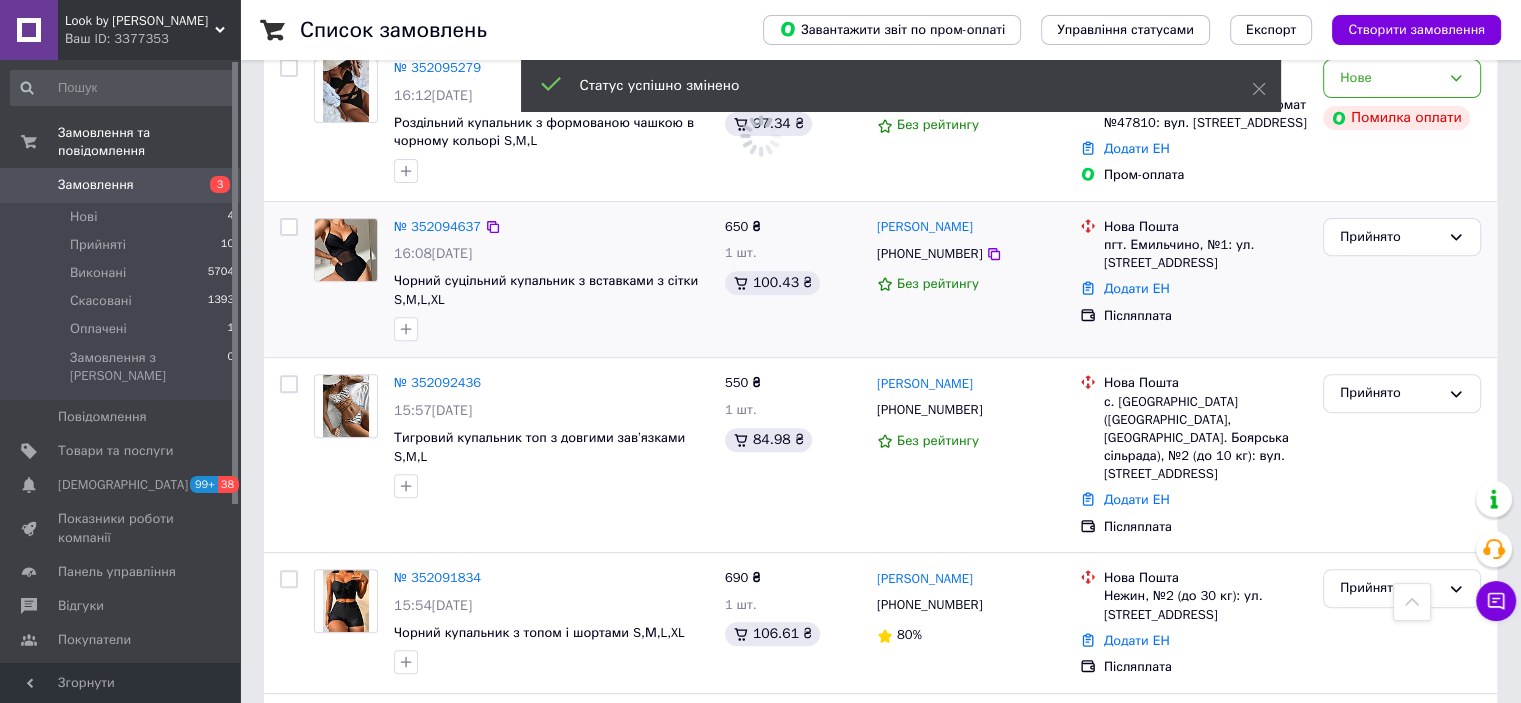 scroll, scrollTop: 716, scrollLeft: 0, axis: vertical 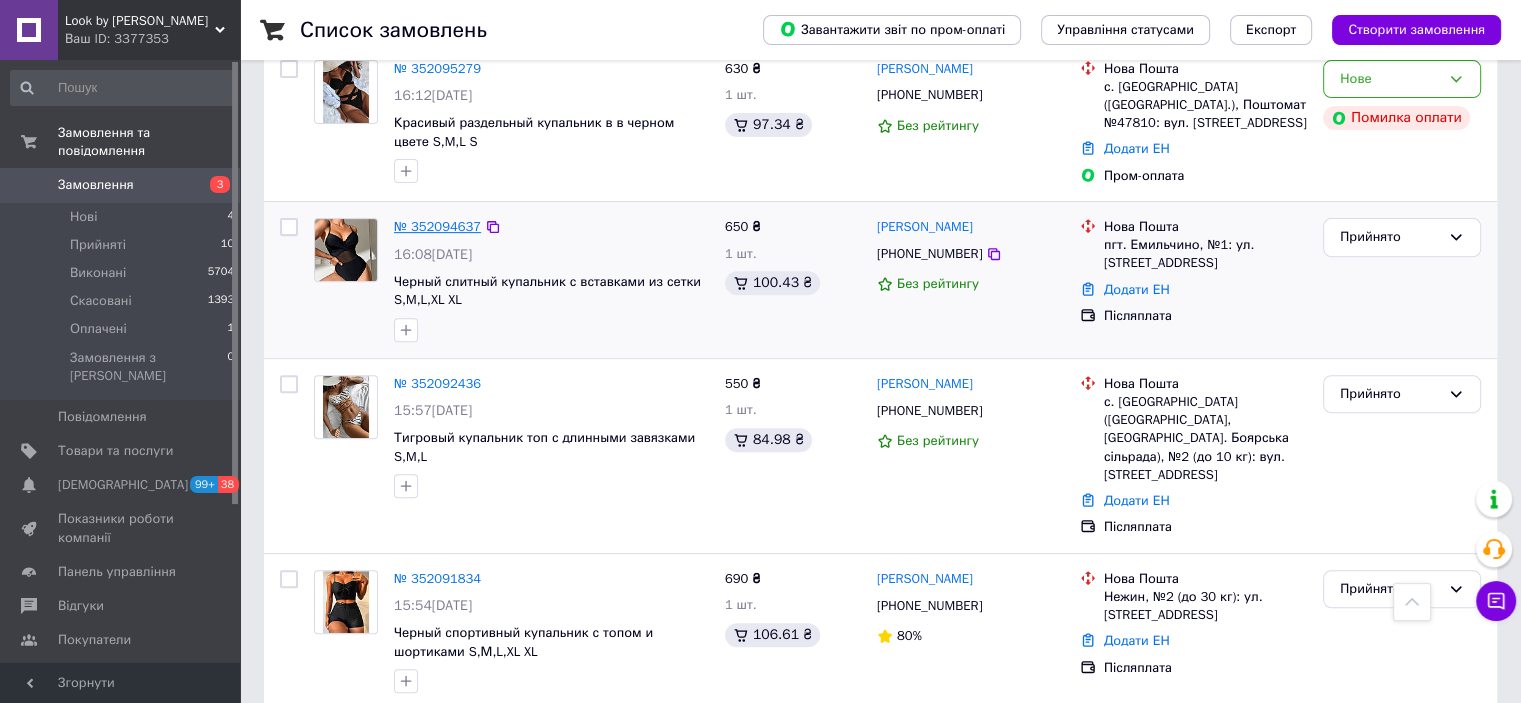 click on "№ 352094637" at bounding box center (437, 226) 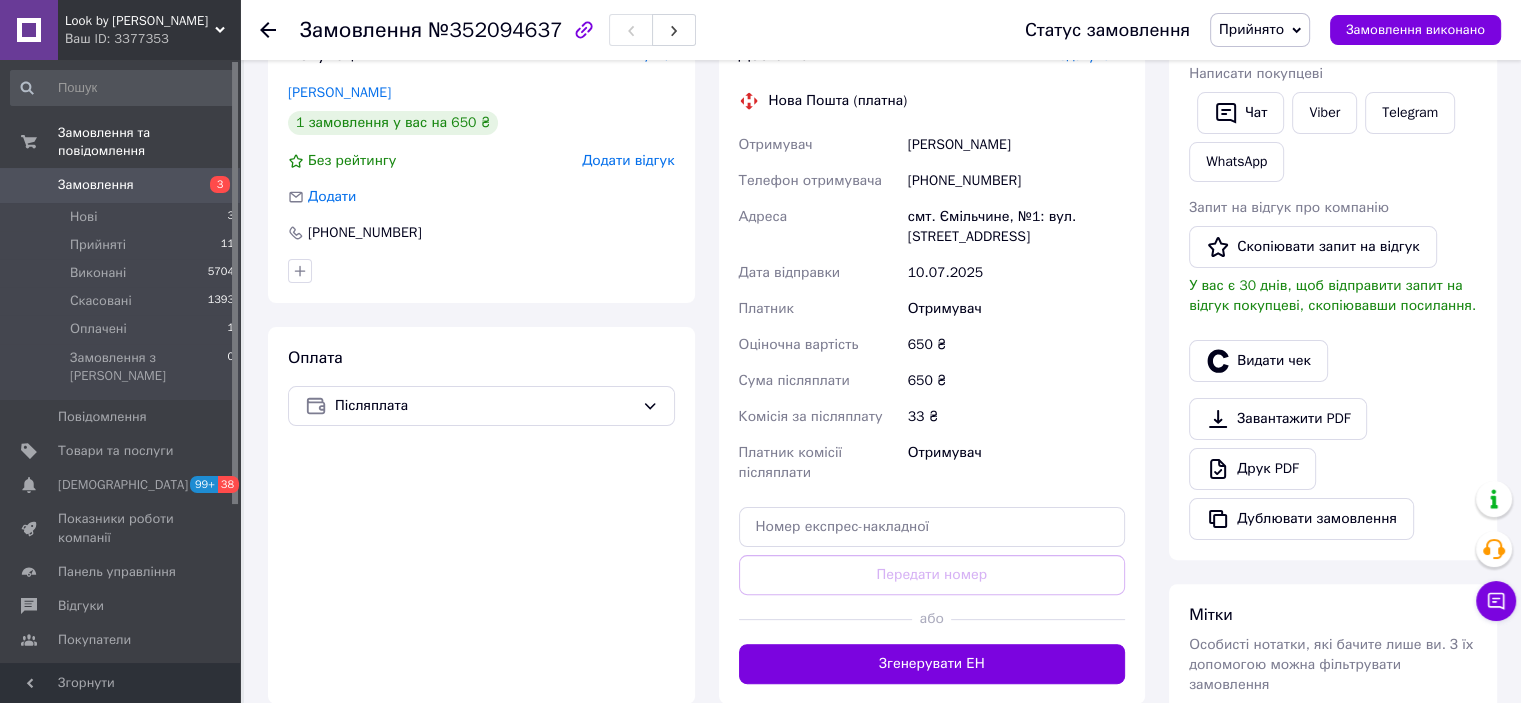 scroll, scrollTop: 400, scrollLeft: 0, axis: vertical 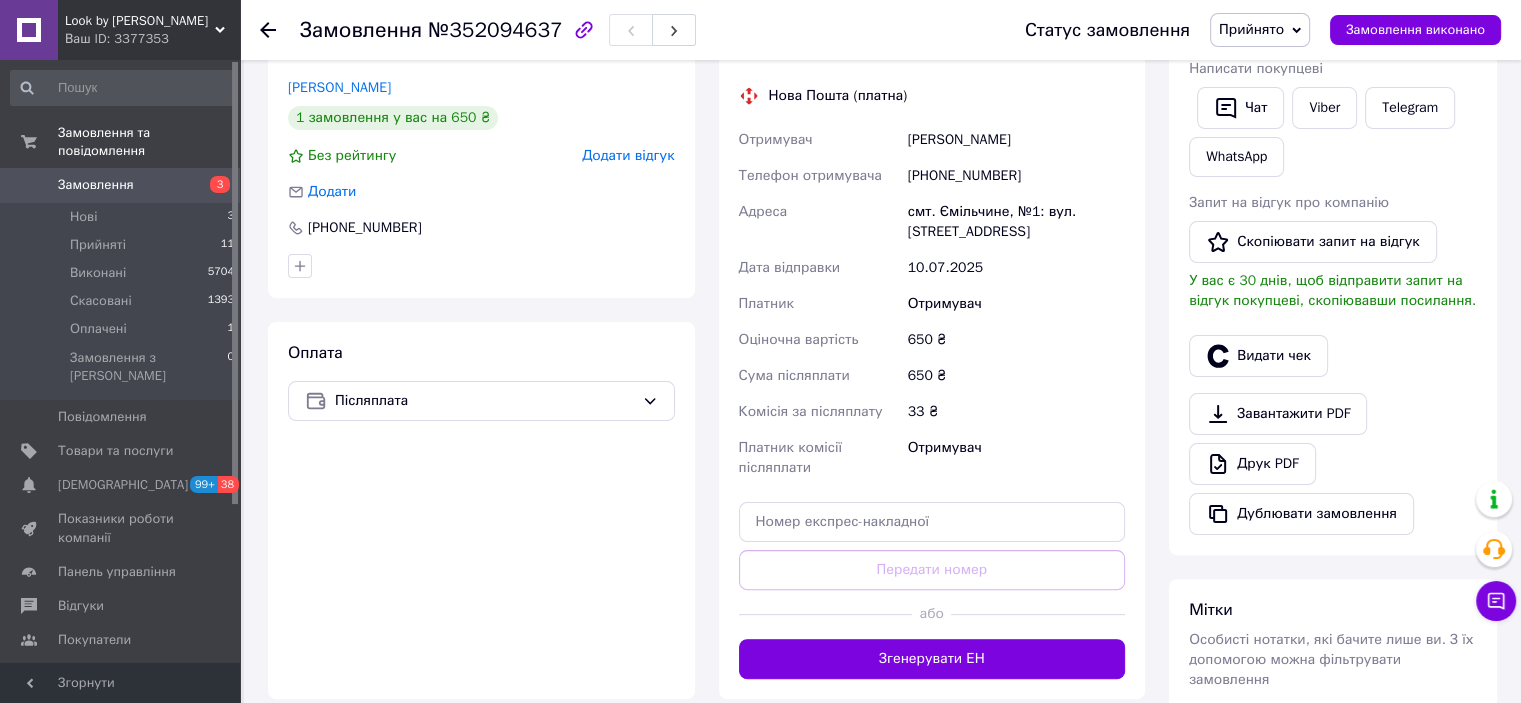 click on "Дії Написати покупцеві   Чат Viber Telegram WhatsApp Запит на відгук про компанію   Скопіювати запит на відгук У вас є 30 днів, щоб відправити запит на відгук покупцеві, скопіювавши посилання.   Видати чек   Завантажити PDF   Друк PDF   Дублювати замовлення" at bounding box center (1333, 277) 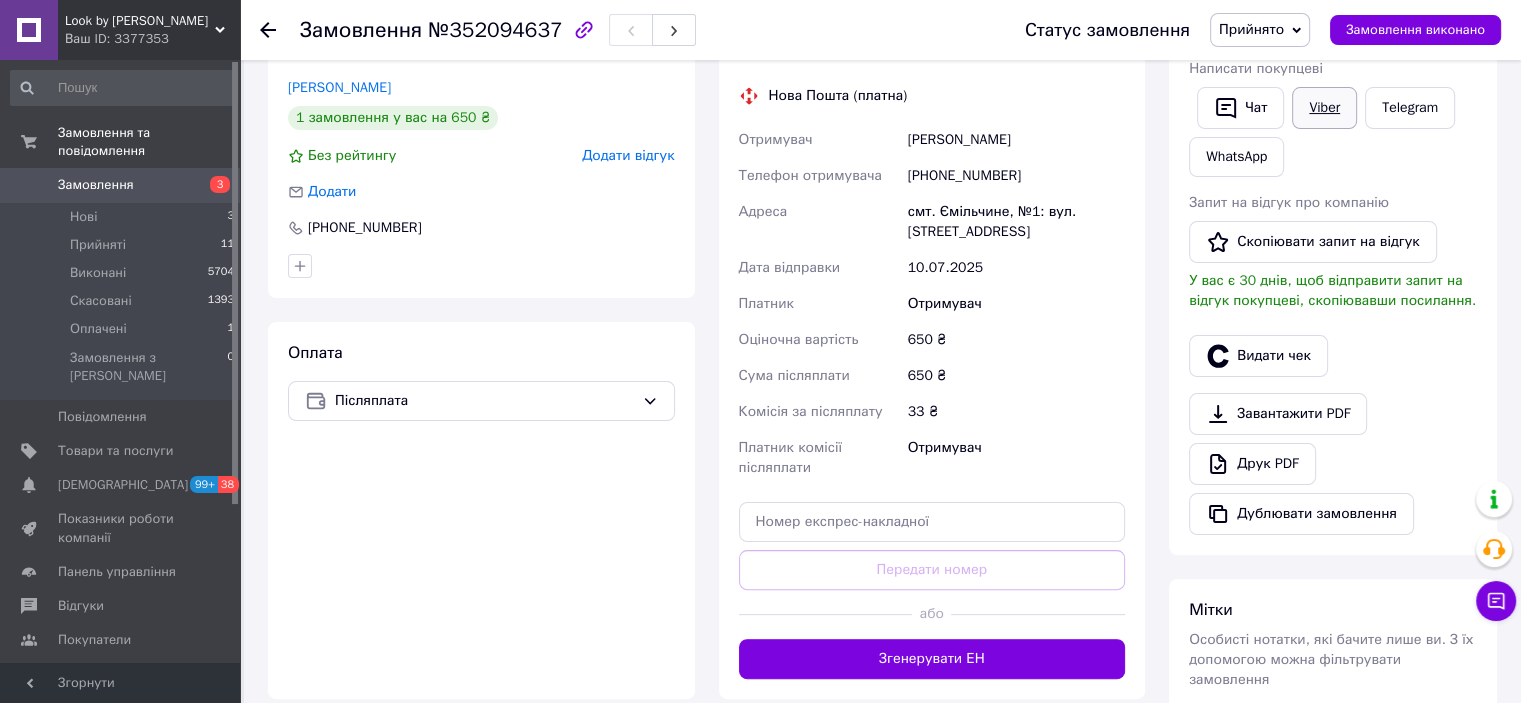 click on "Viber" at bounding box center [1324, 108] 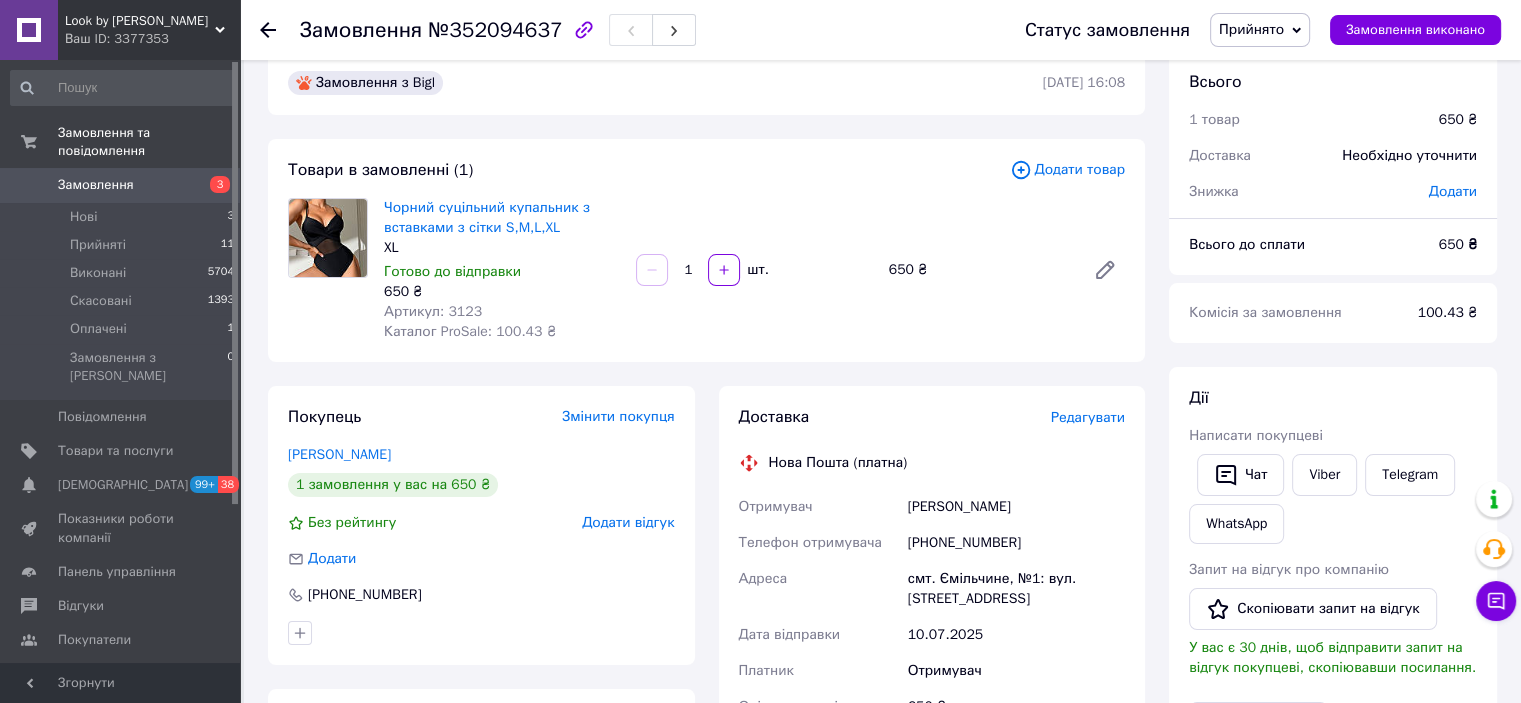 scroll, scrollTop: 0, scrollLeft: 0, axis: both 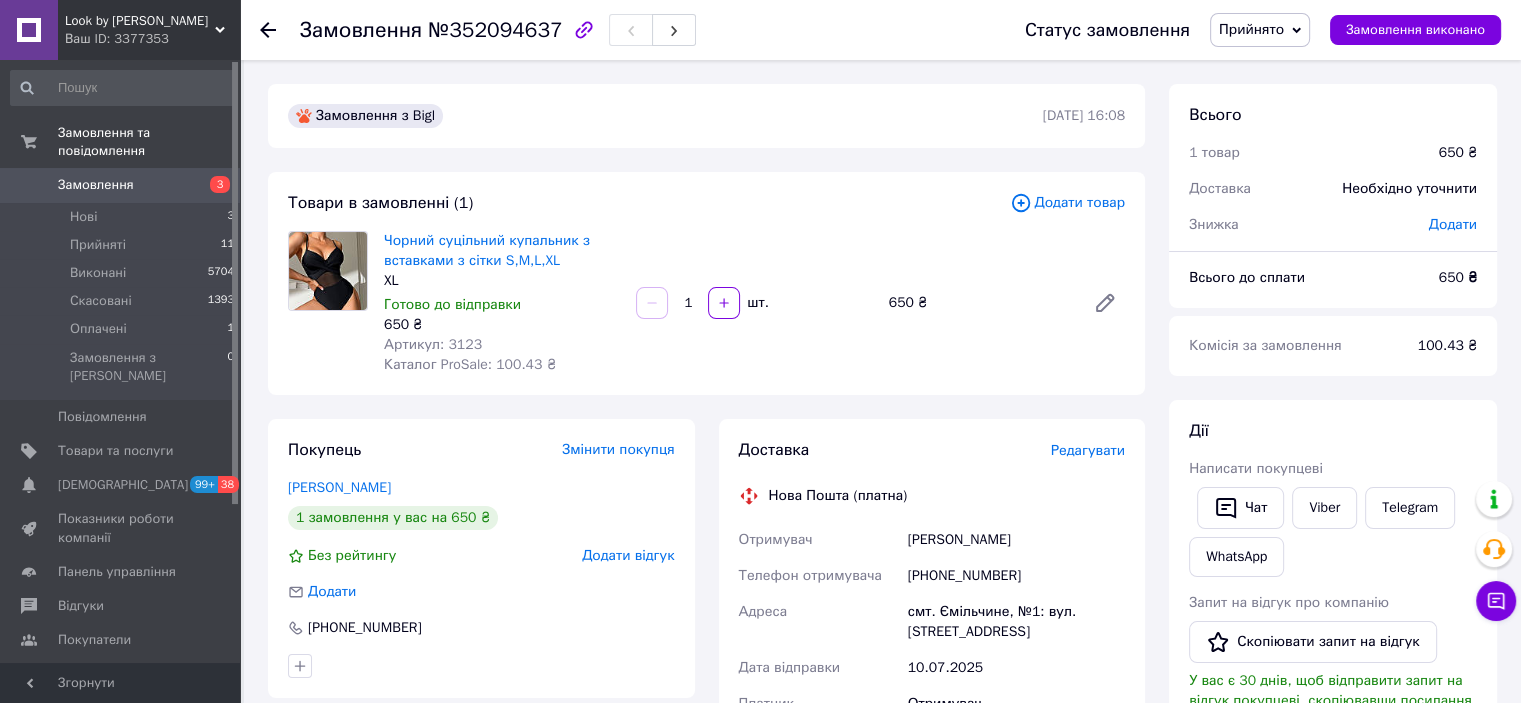 click on "Замовлення" at bounding box center [121, 185] 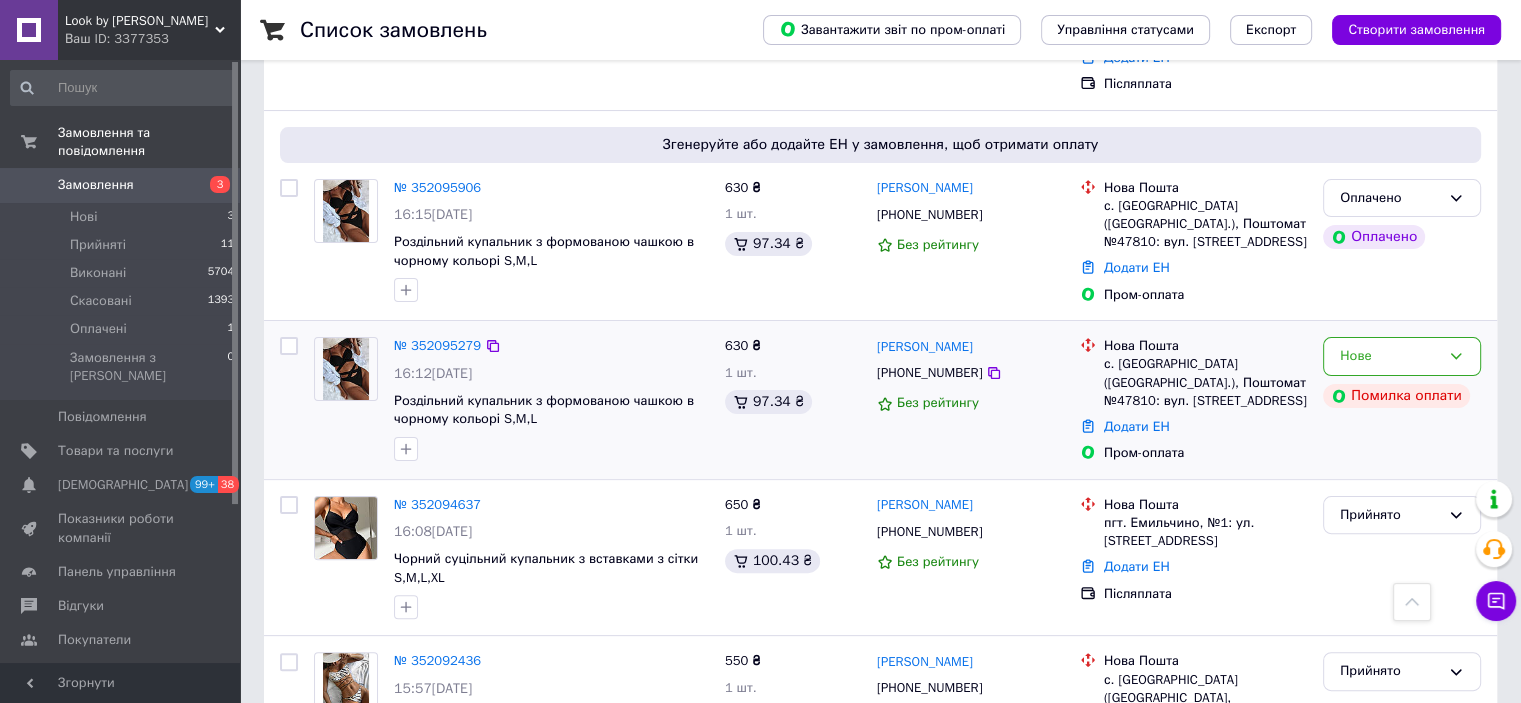 scroll, scrollTop: 400, scrollLeft: 0, axis: vertical 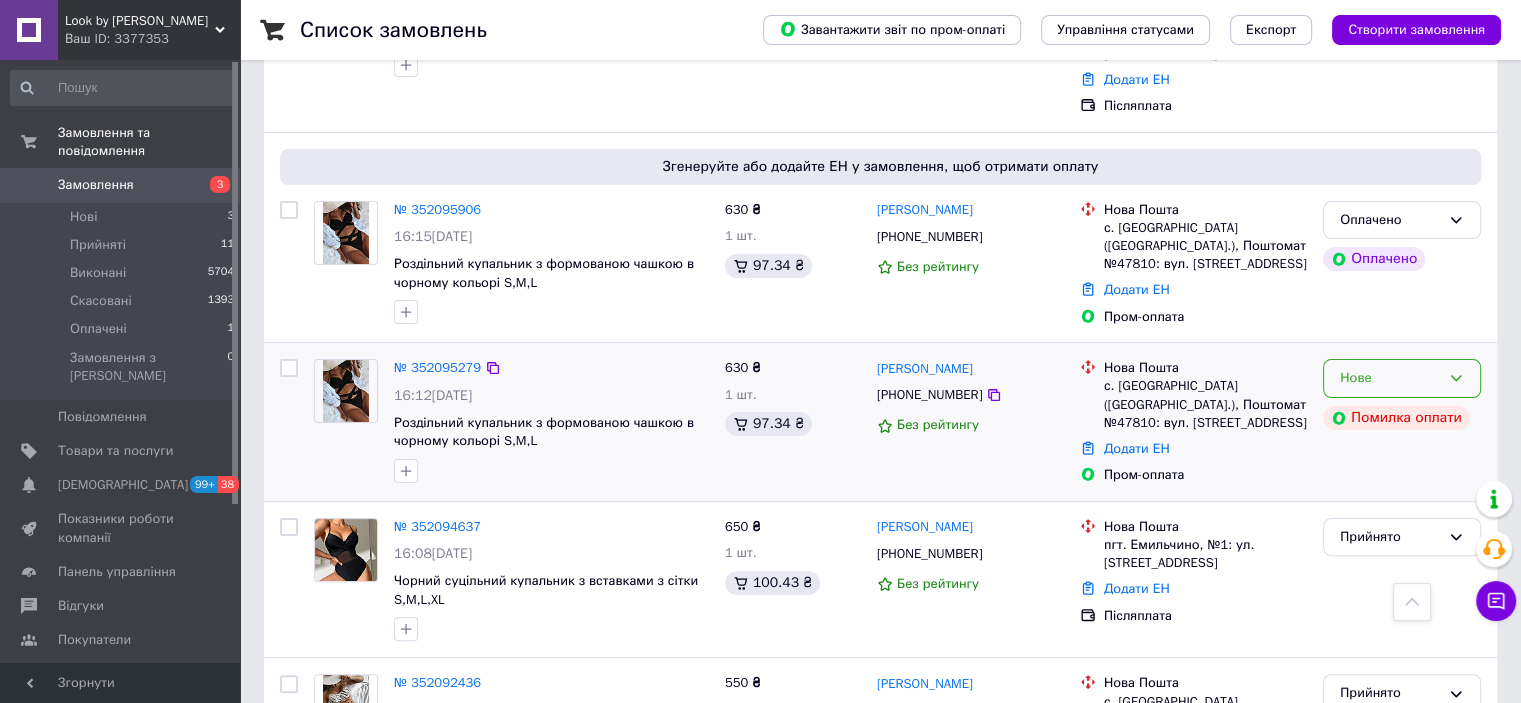 click on "Нове" at bounding box center [1402, 378] 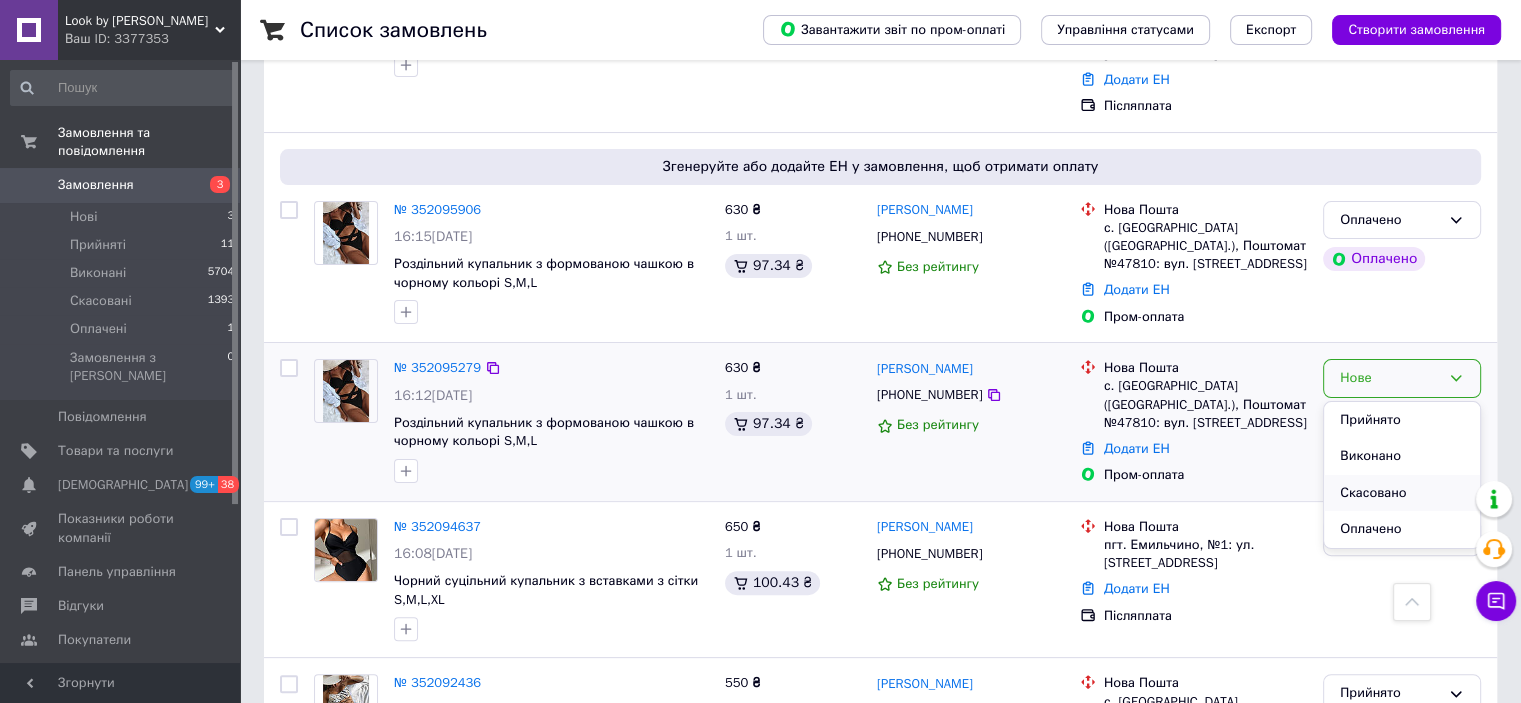 click on "Скасовано" at bounding box center (1402, 493) 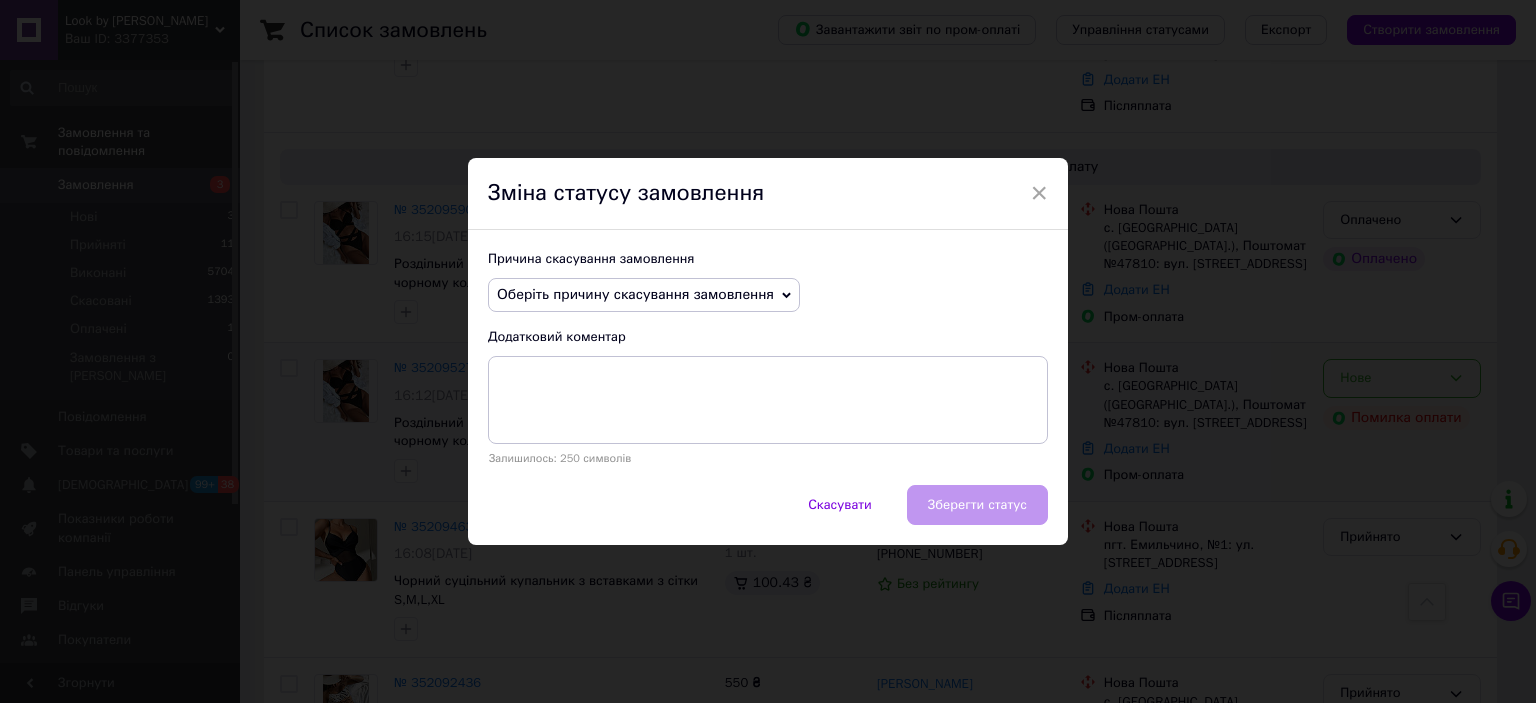 click on "Оберіть причину скасування замовлення" at bounding box center (635, 294) 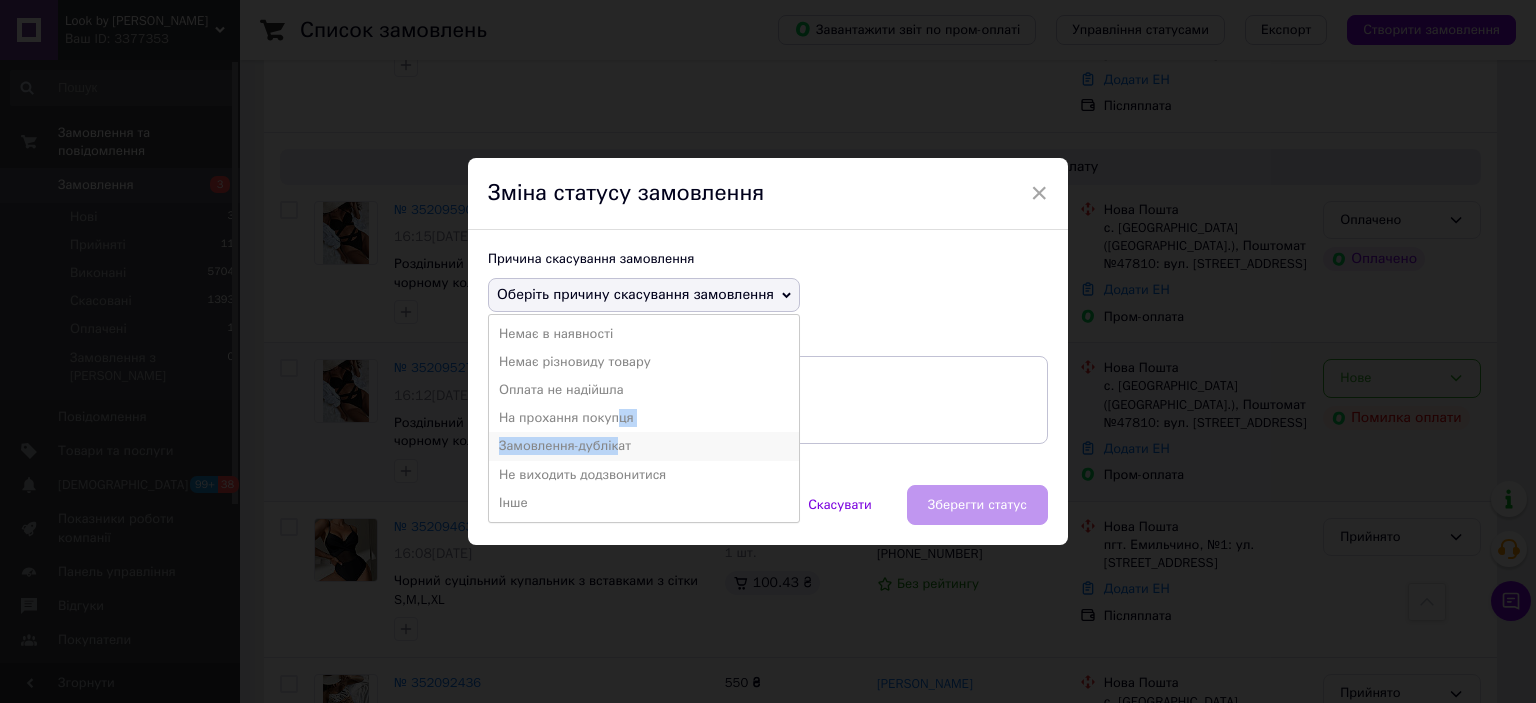 click on "Немає в наявності Немає різновиду товару Оплата не надійшла На прохання покупця Замовлення-дублікат Не виходить додзвонитися Інше" at bounding box center (644, 418) 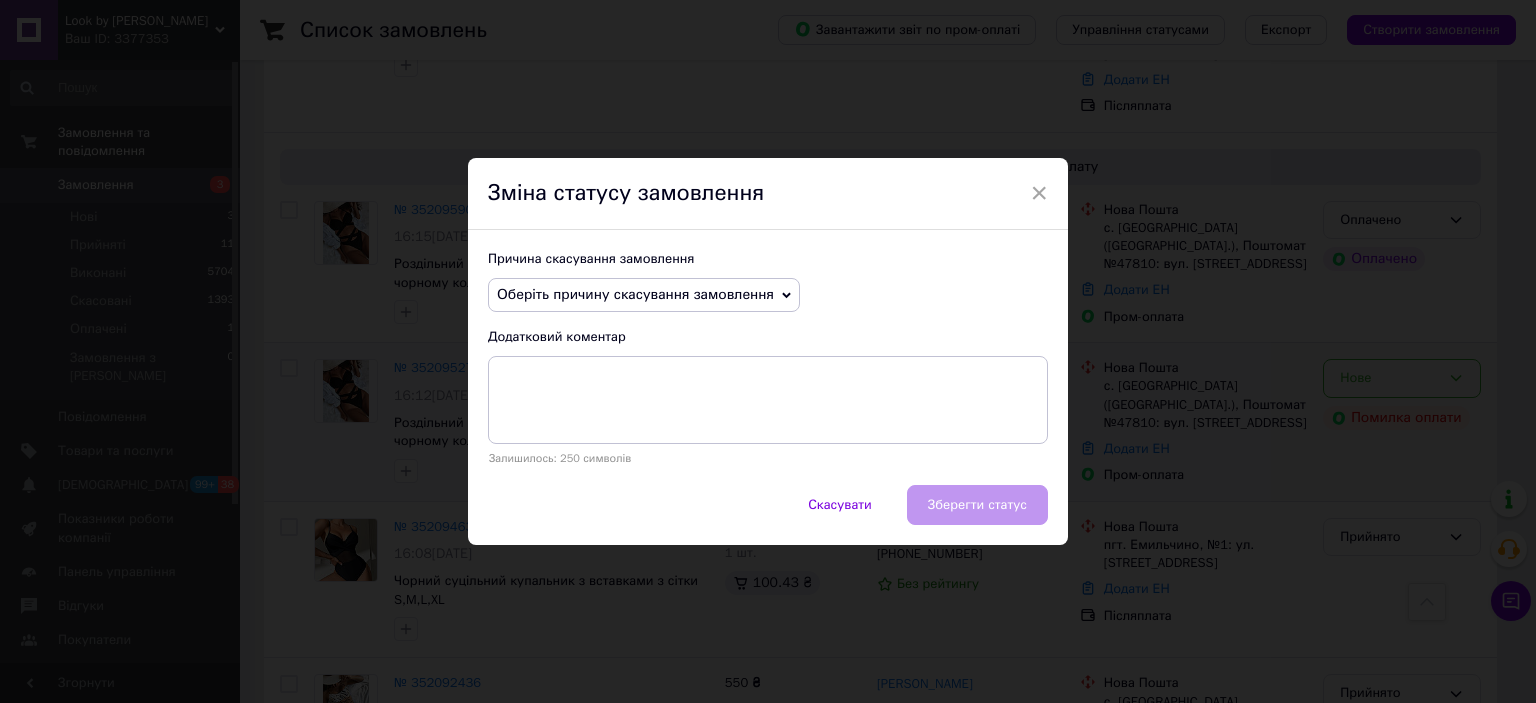 click on "Причина скасування замовлення Оберіть причину скасування замовлення Немає в наявності Немає різновиду товару Оплата не надійшла На прохання покупця Замовлення-дублікат Не виходить додзвонитися Інше Додатковий коментар Залишилось: 250 символів" at bounding box center (768, 357) 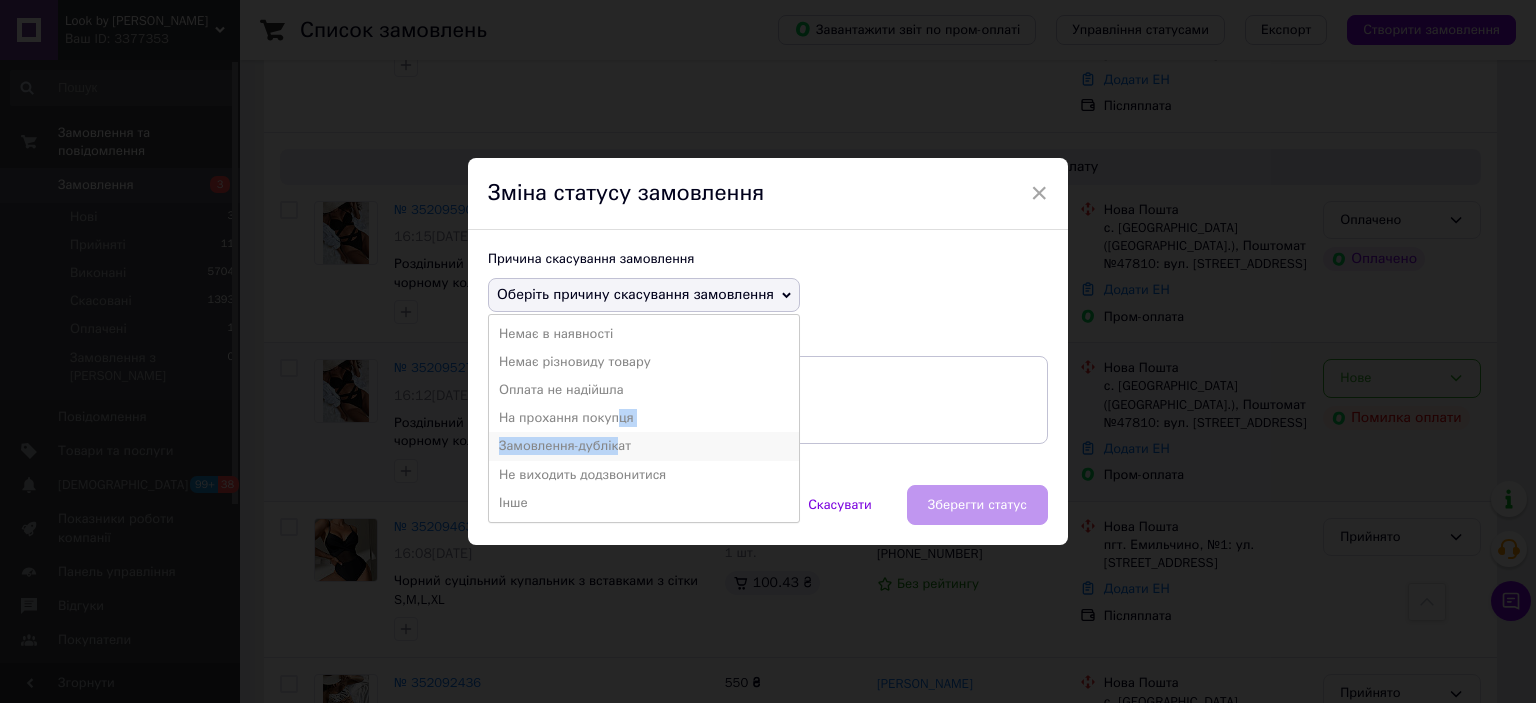 click on "Замовлення-дублікат" at bounding box center [644, 446] 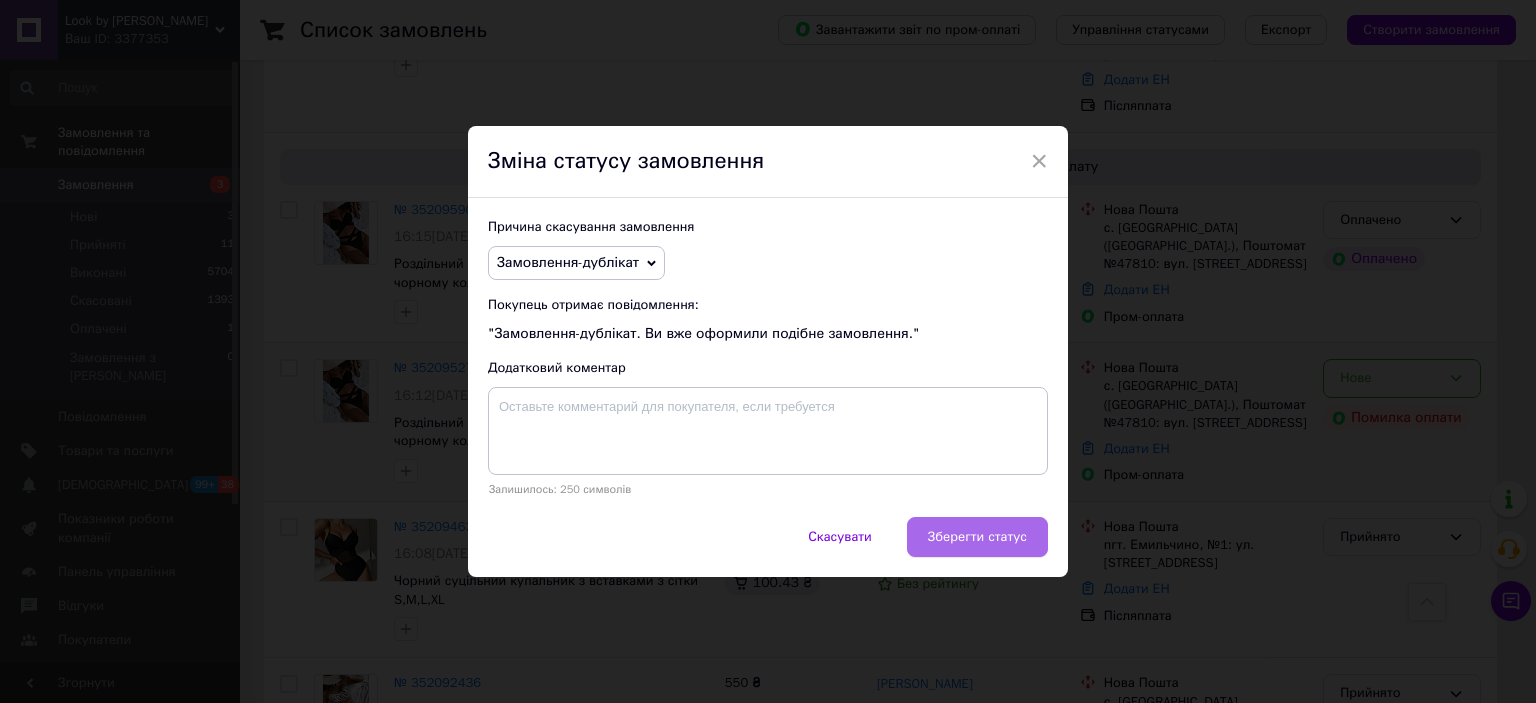 click on "Зберегти статус" at bounding box center [977, 537] 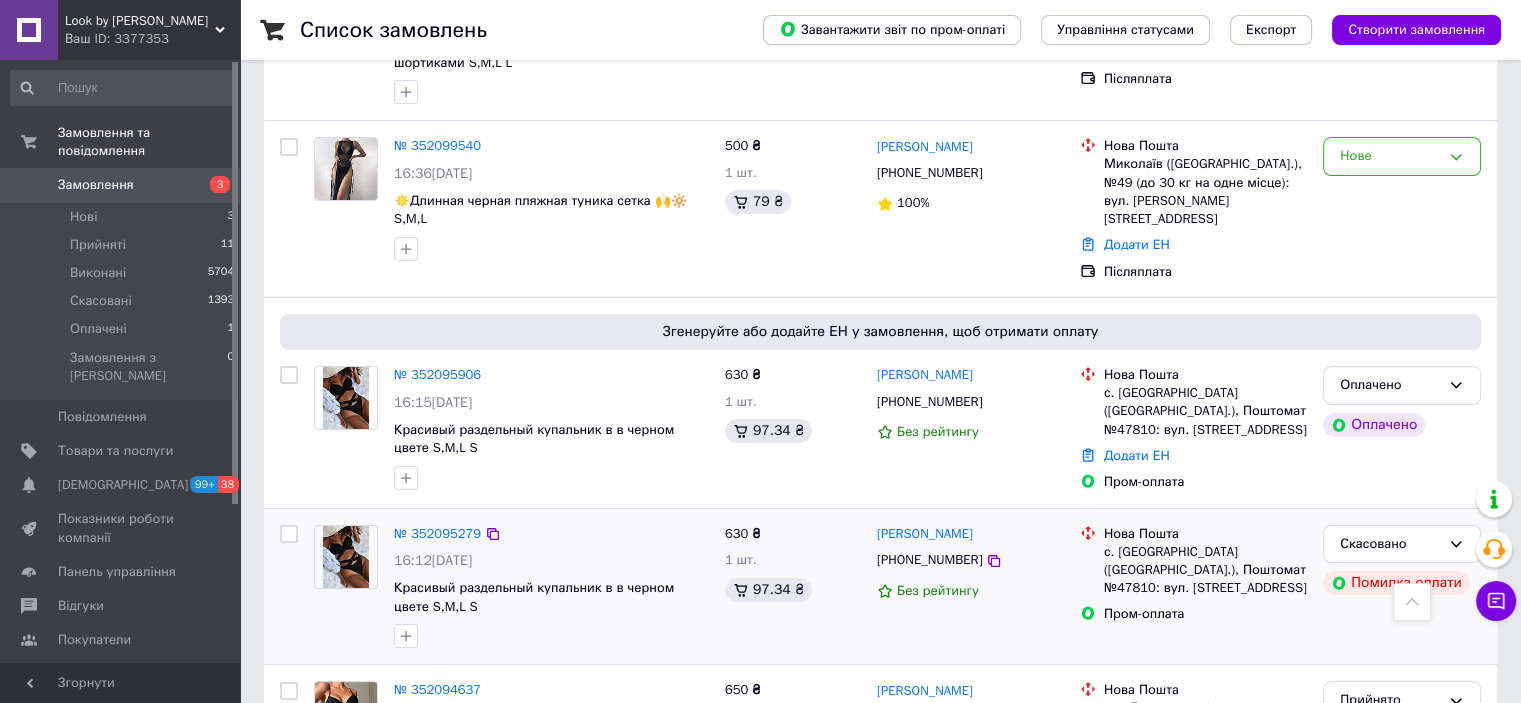 scroll, scrollTop: 216, scrollLeft: 0, axis: vertical 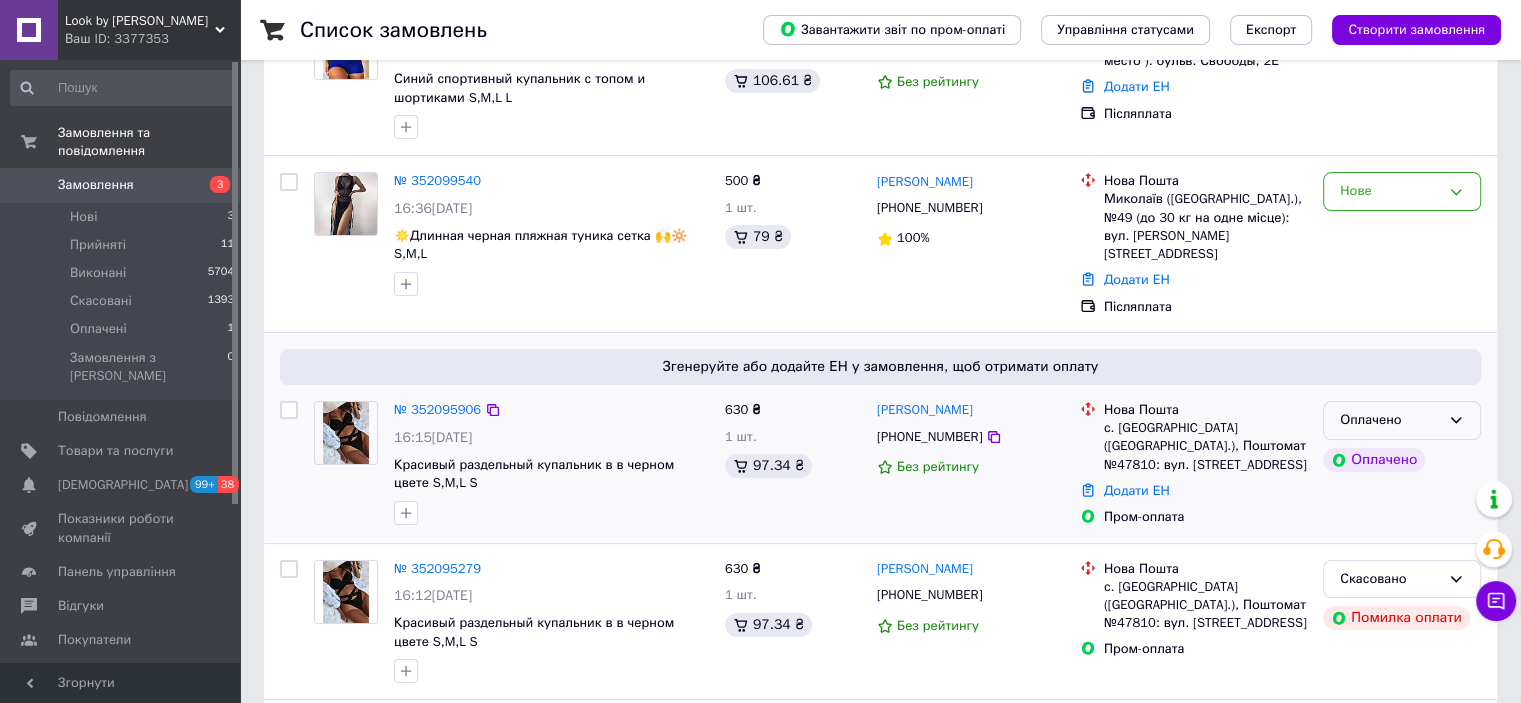 click 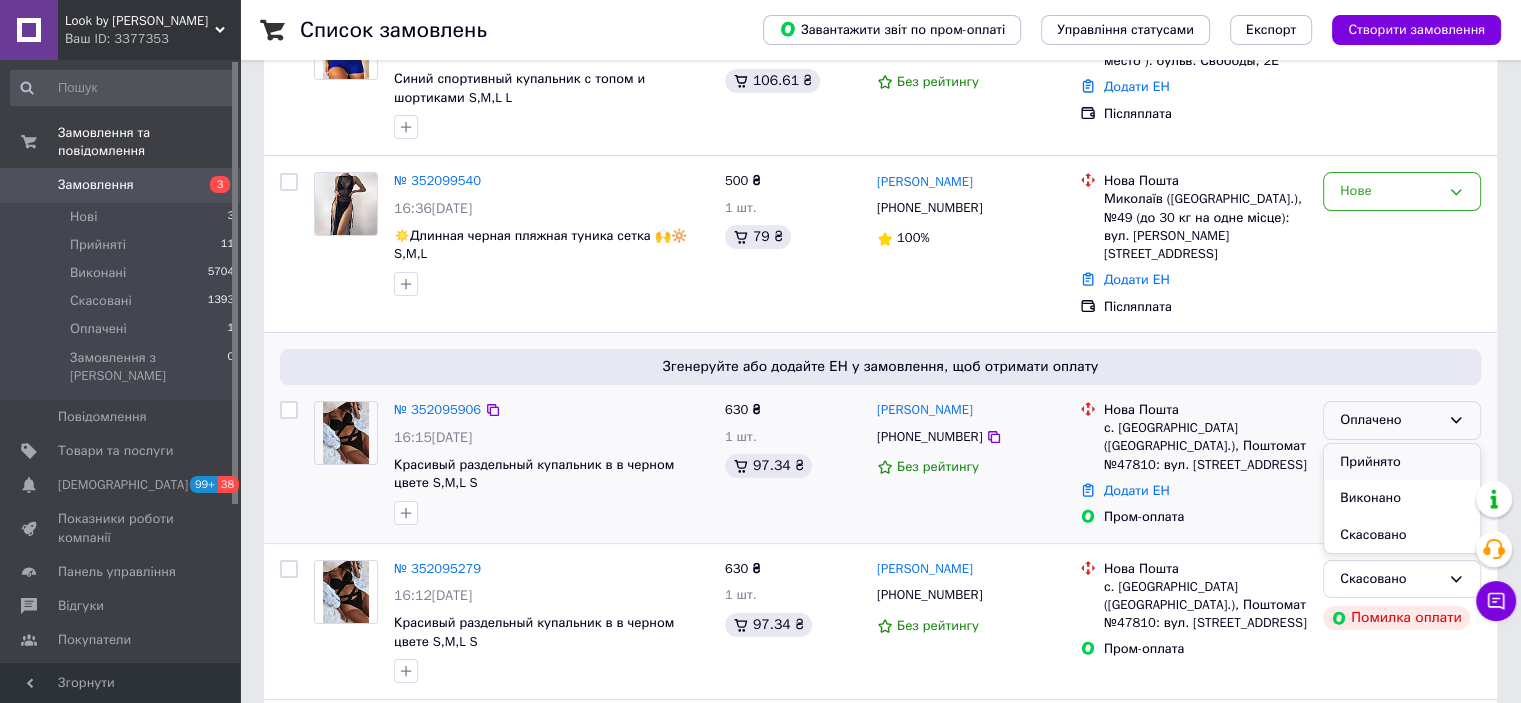 click on "Прийнято" at bounding box center (1402, 462) 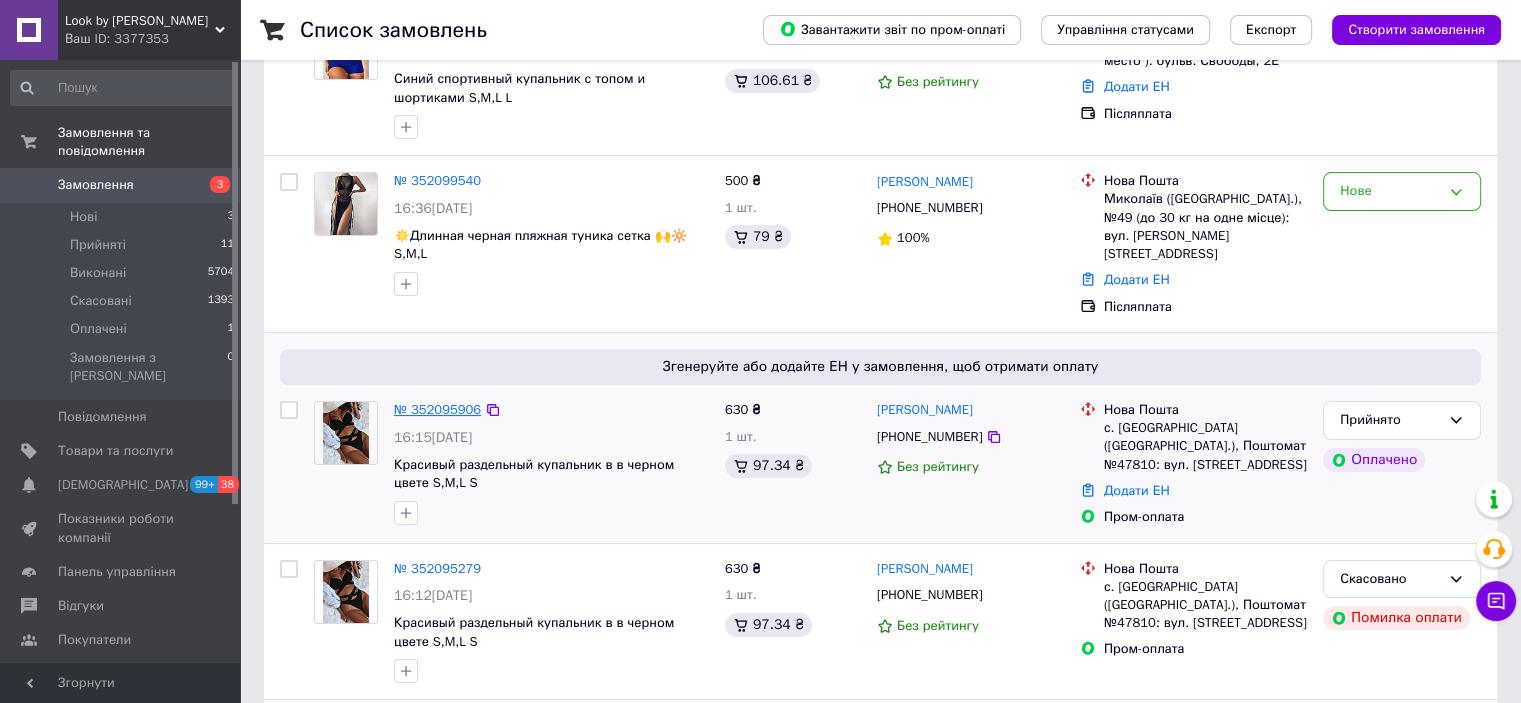 click on "№ 352095906" at bounding box center (437, 409) 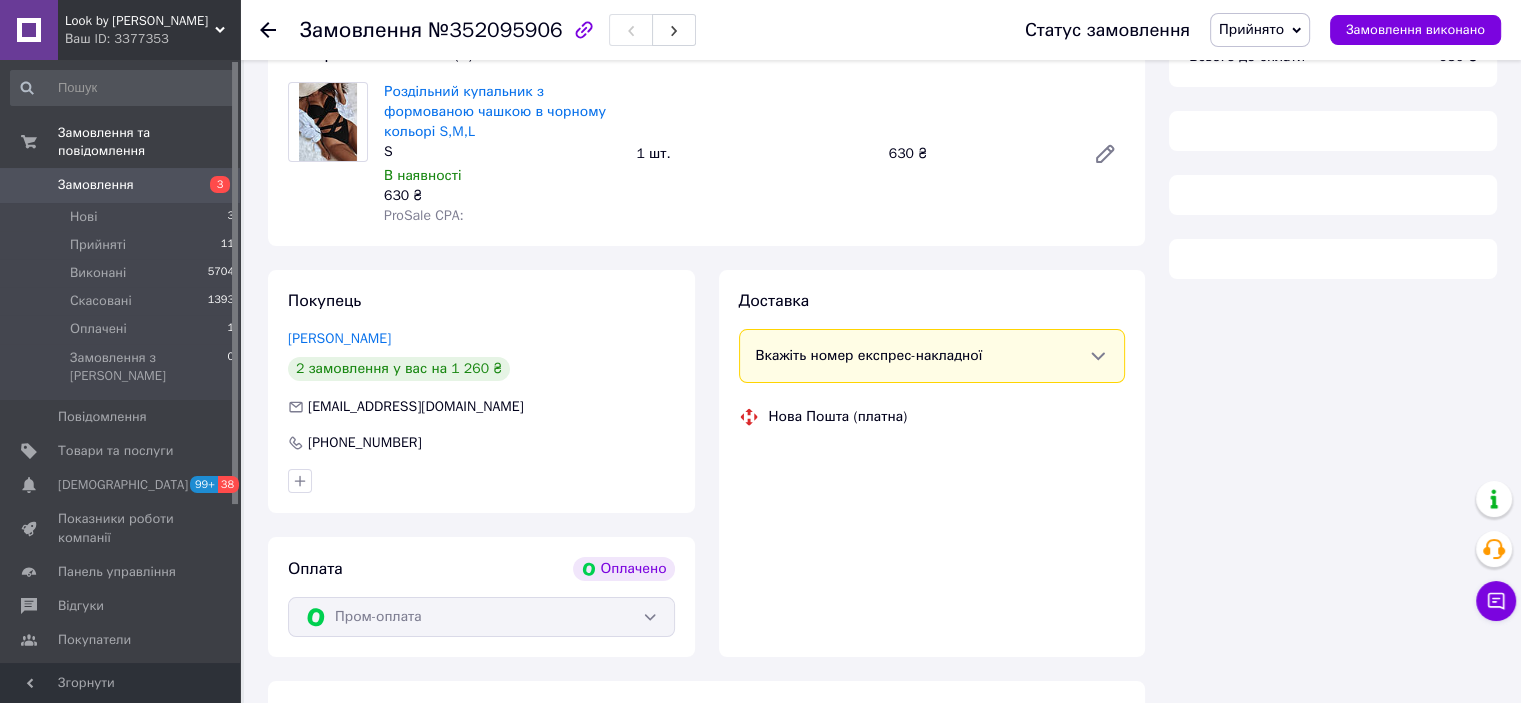 scroll, scrollTop: 216, scrollLeft: 0, axis: vertical 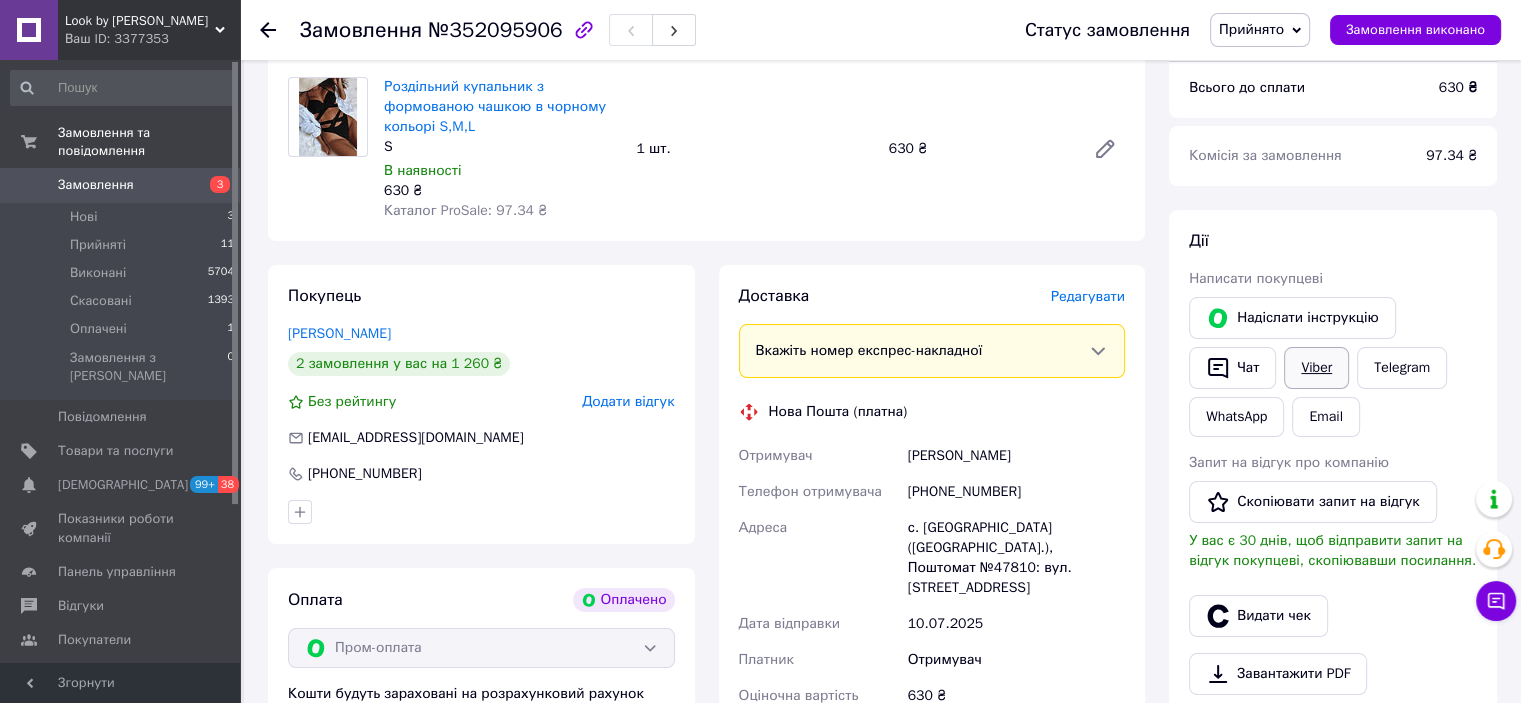 click on "Viber" at bounding box center (1316, 368) 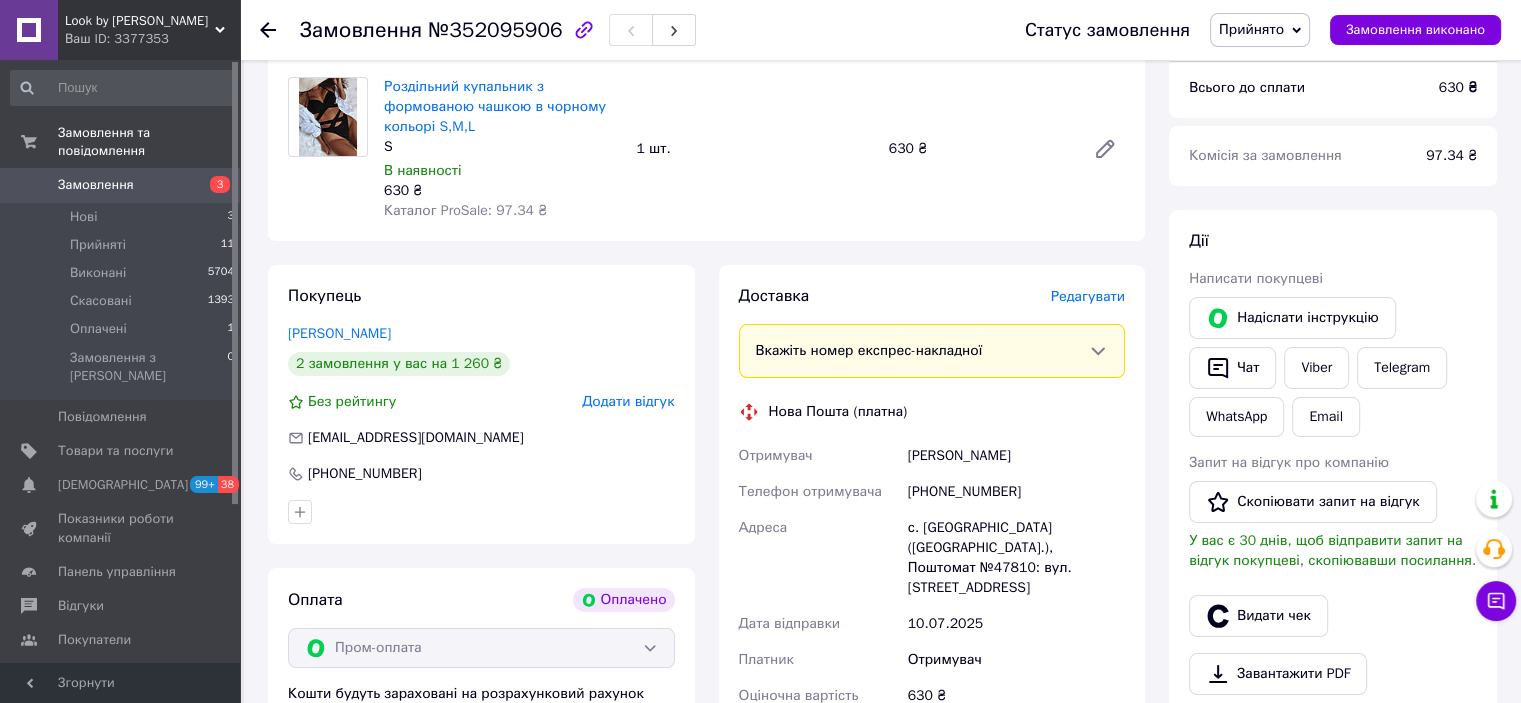 click on "Замовлення" at bounding box center [121, 185] 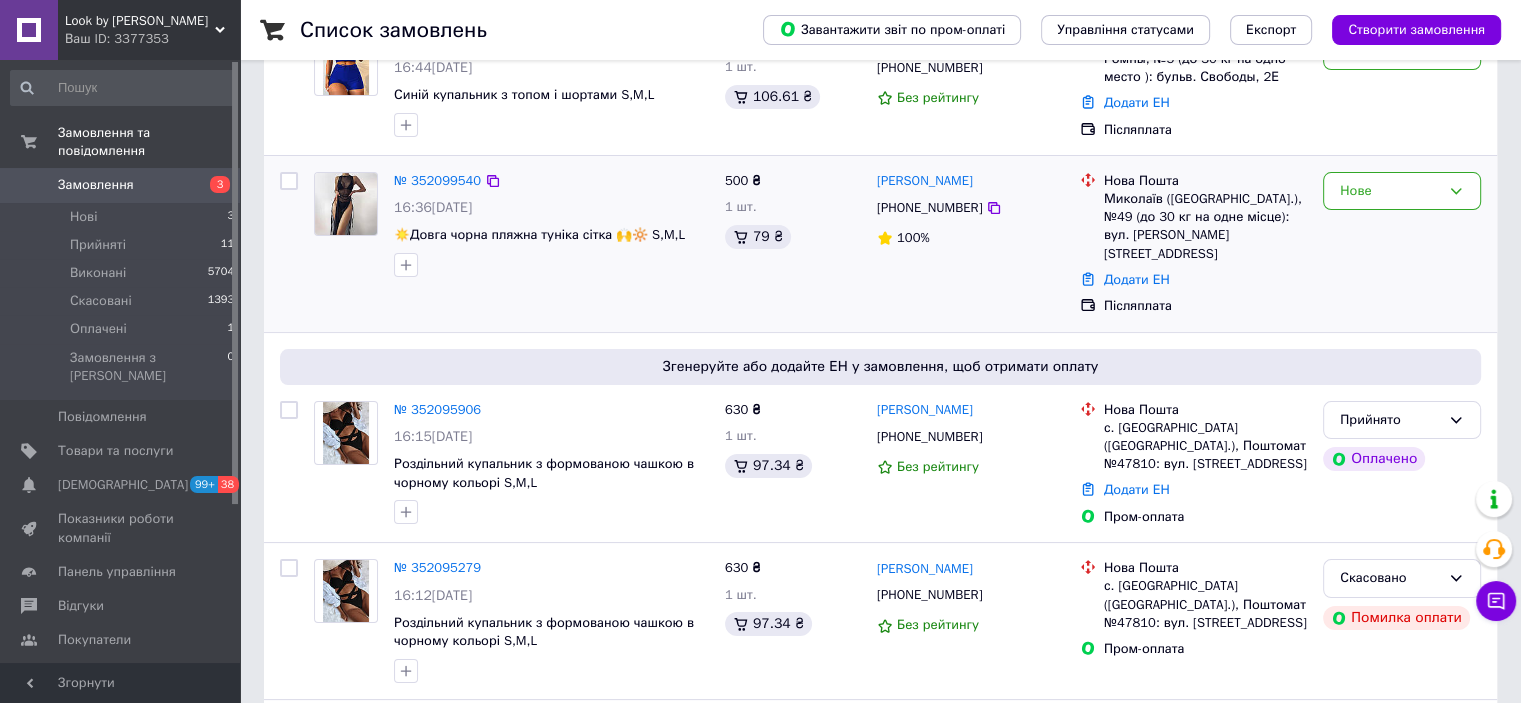 scroll, scrollTop: 0, scrollLeft: 0, axis: both 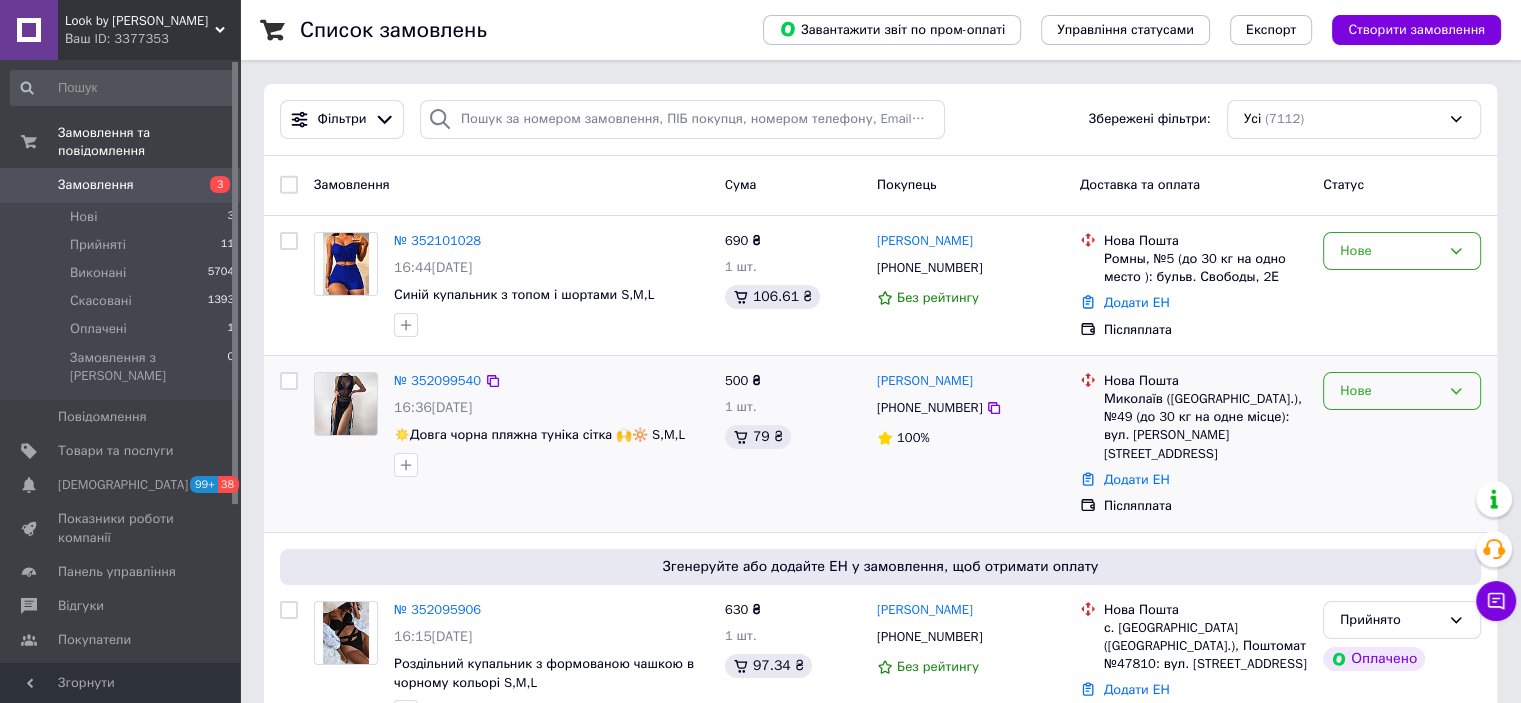 click 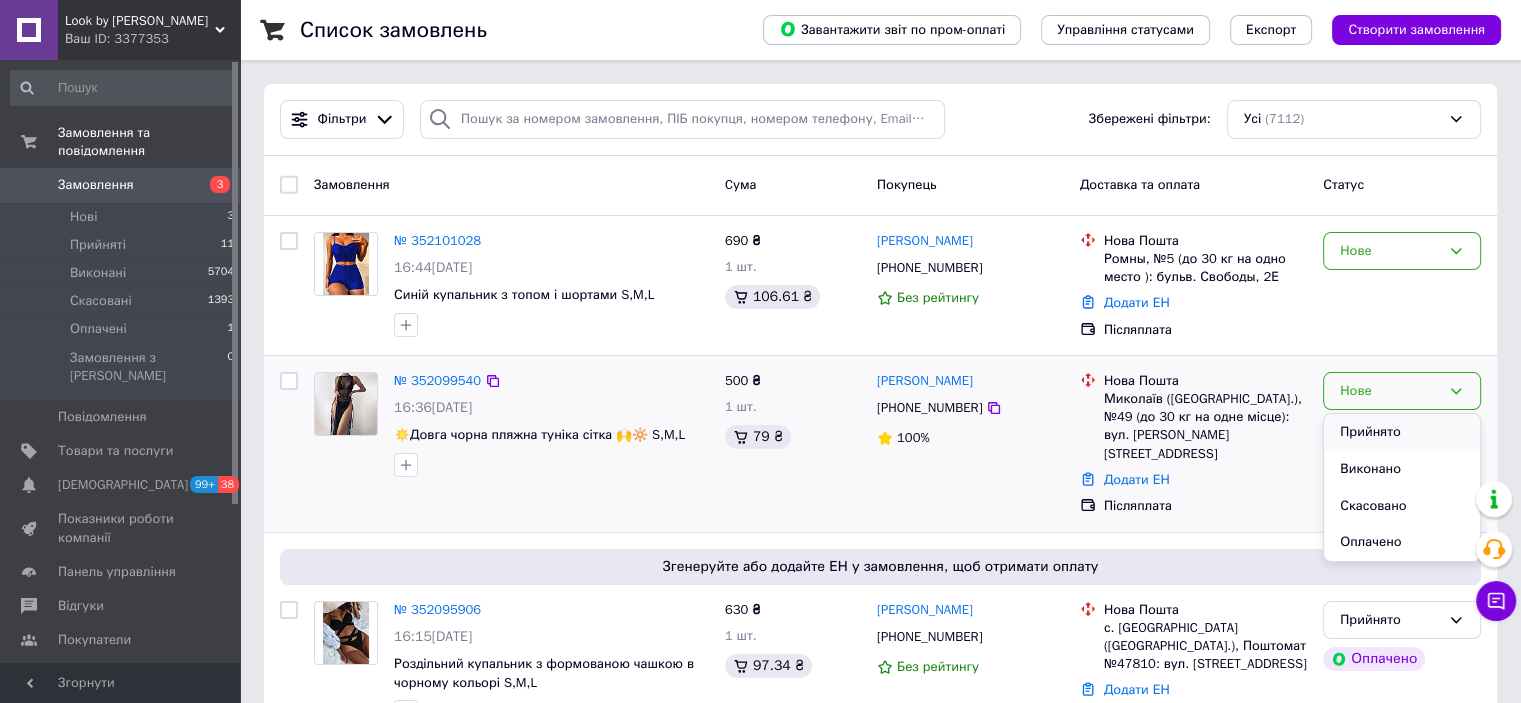 click on "Прийнято" at bounding box center [1402, 432] 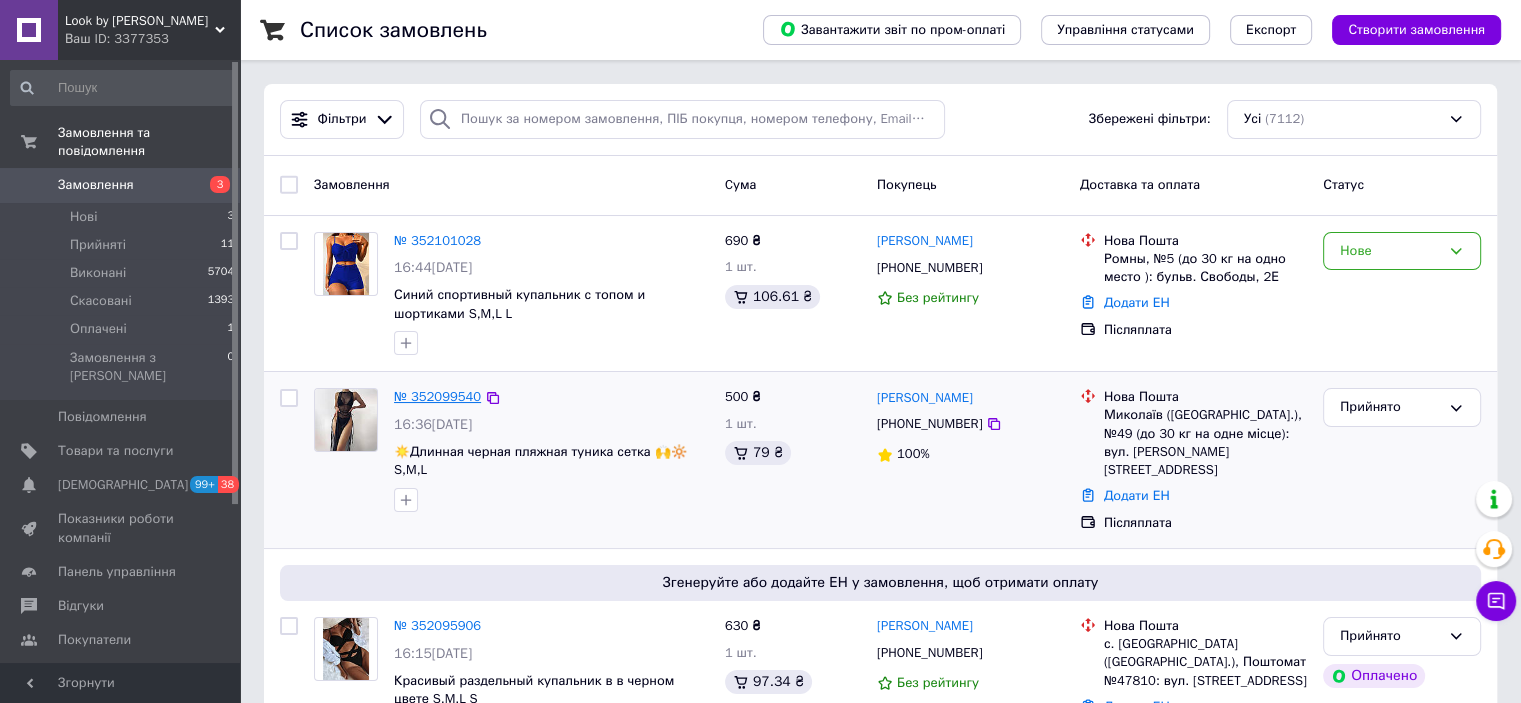 click on "№ 352099540" at bounding box center (437, 396) 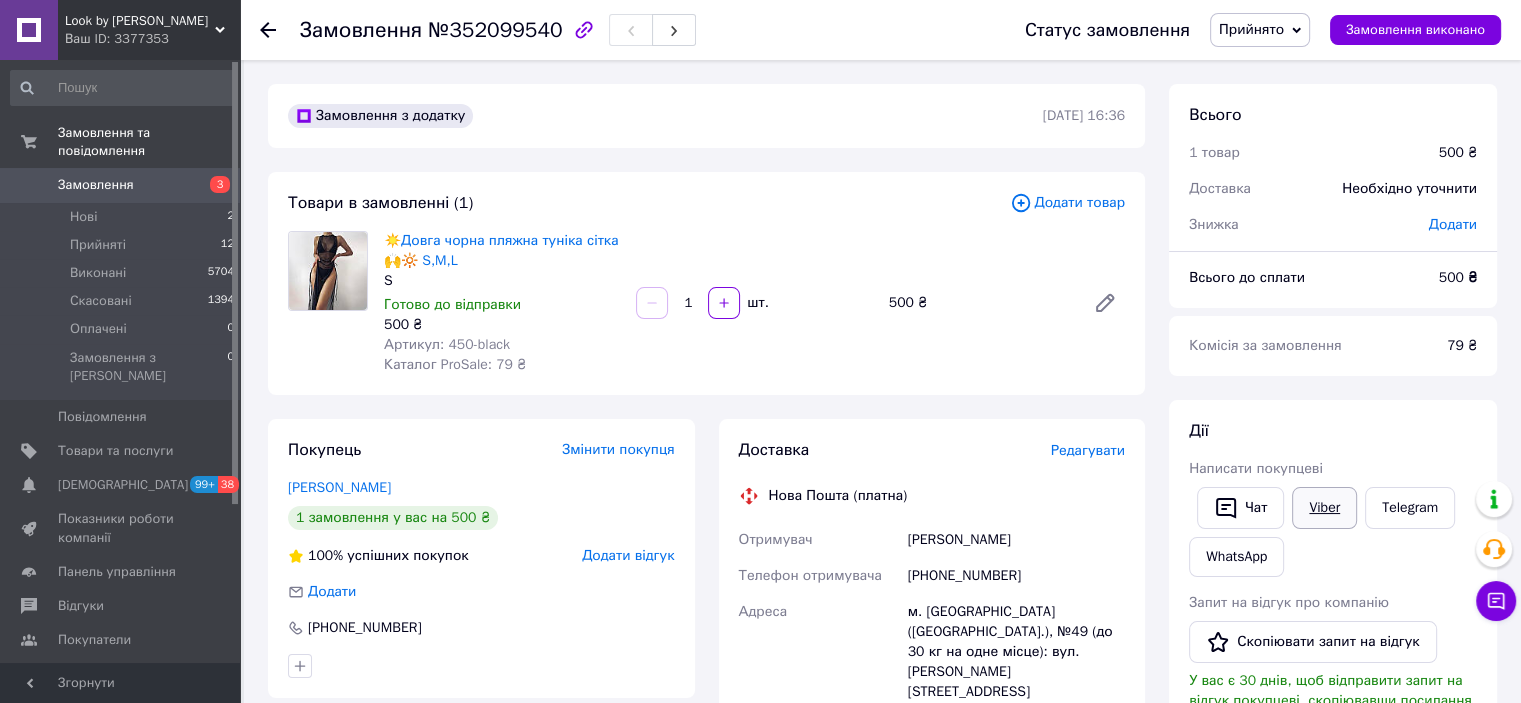 click on "Viber" at bounding box center [1324, 508] 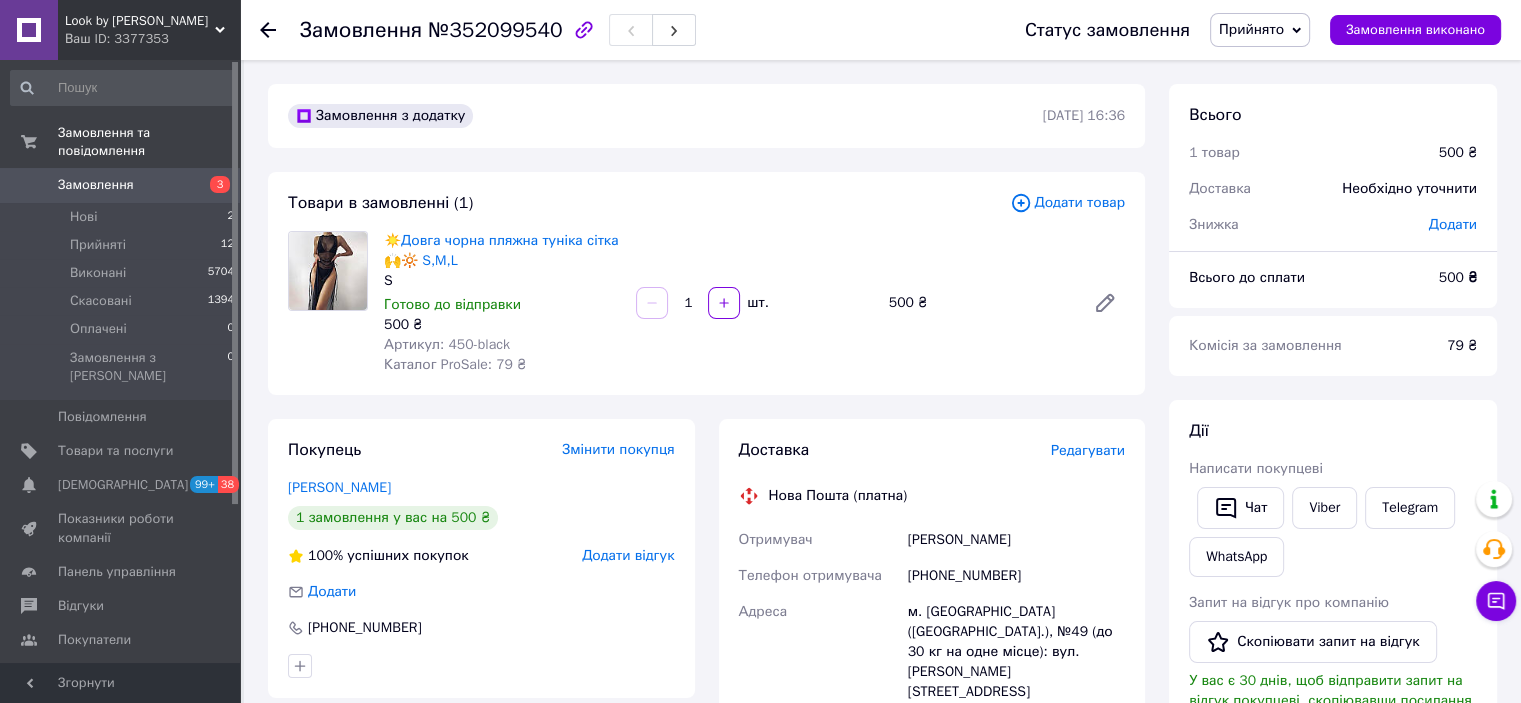 click on "Замовлення" at bounding box center [121, 185] 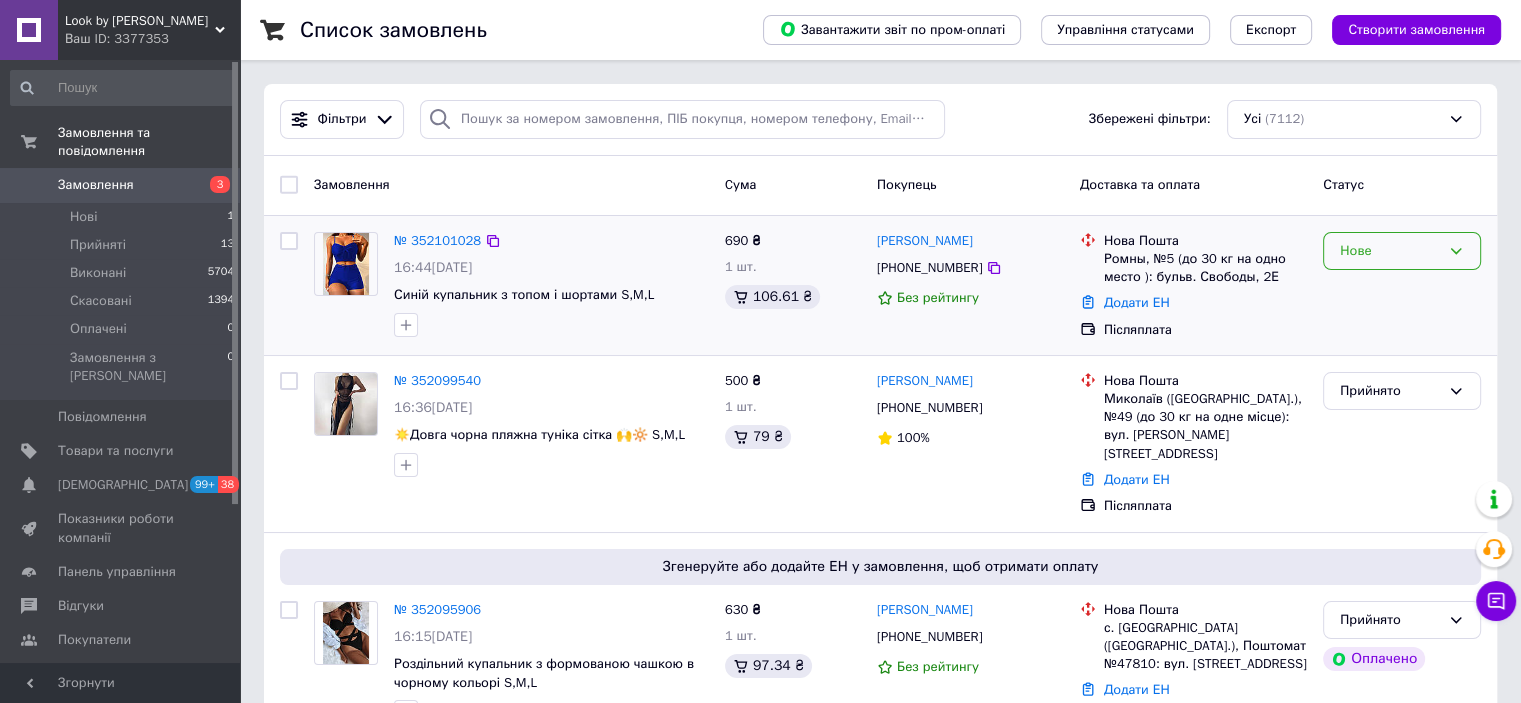 click on "Нове" at bounding box center (1390, 251) 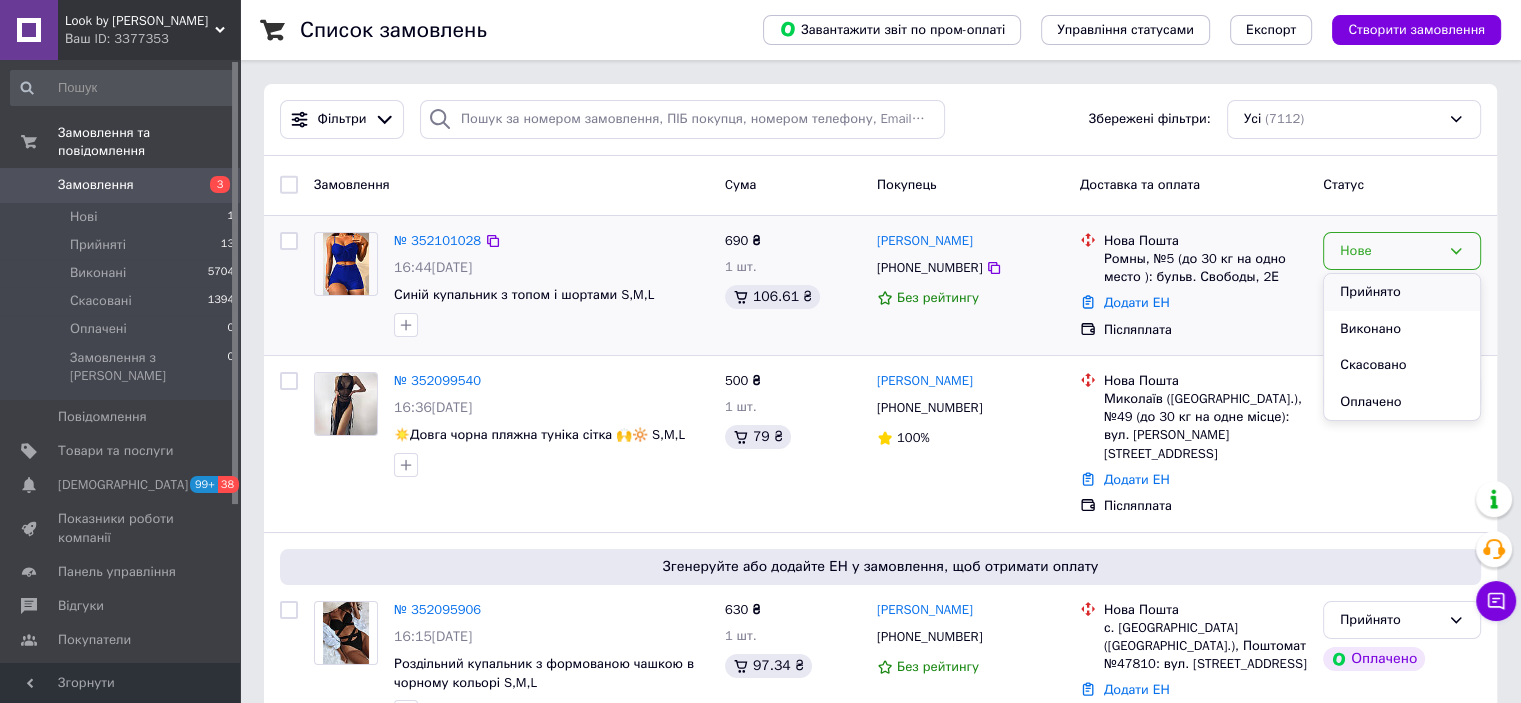 click on "Прийнято" at bounding box center [1402, 292] 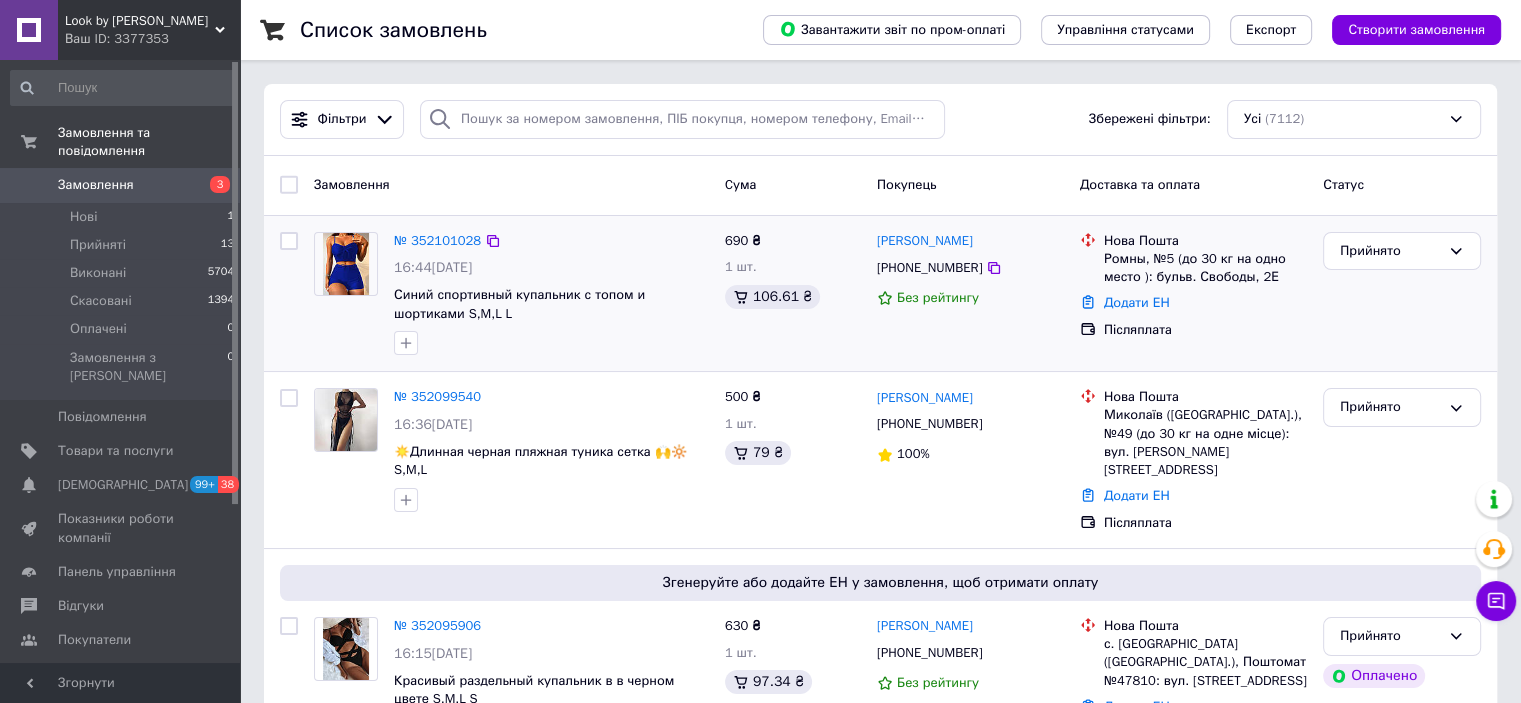 click on "№ 352101028" at bounding box center [437, 241] 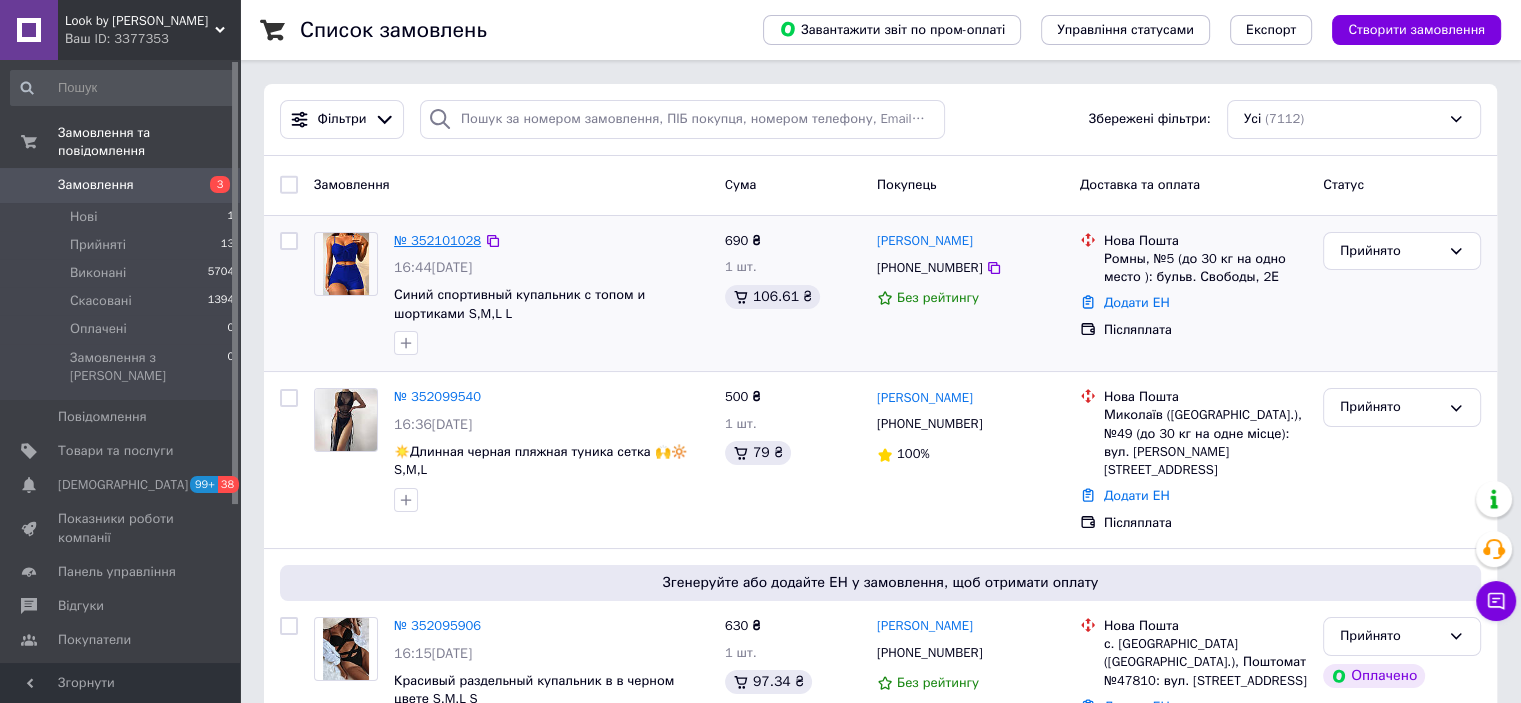 click on "№ 352101028" at bounding box center [437, 240] 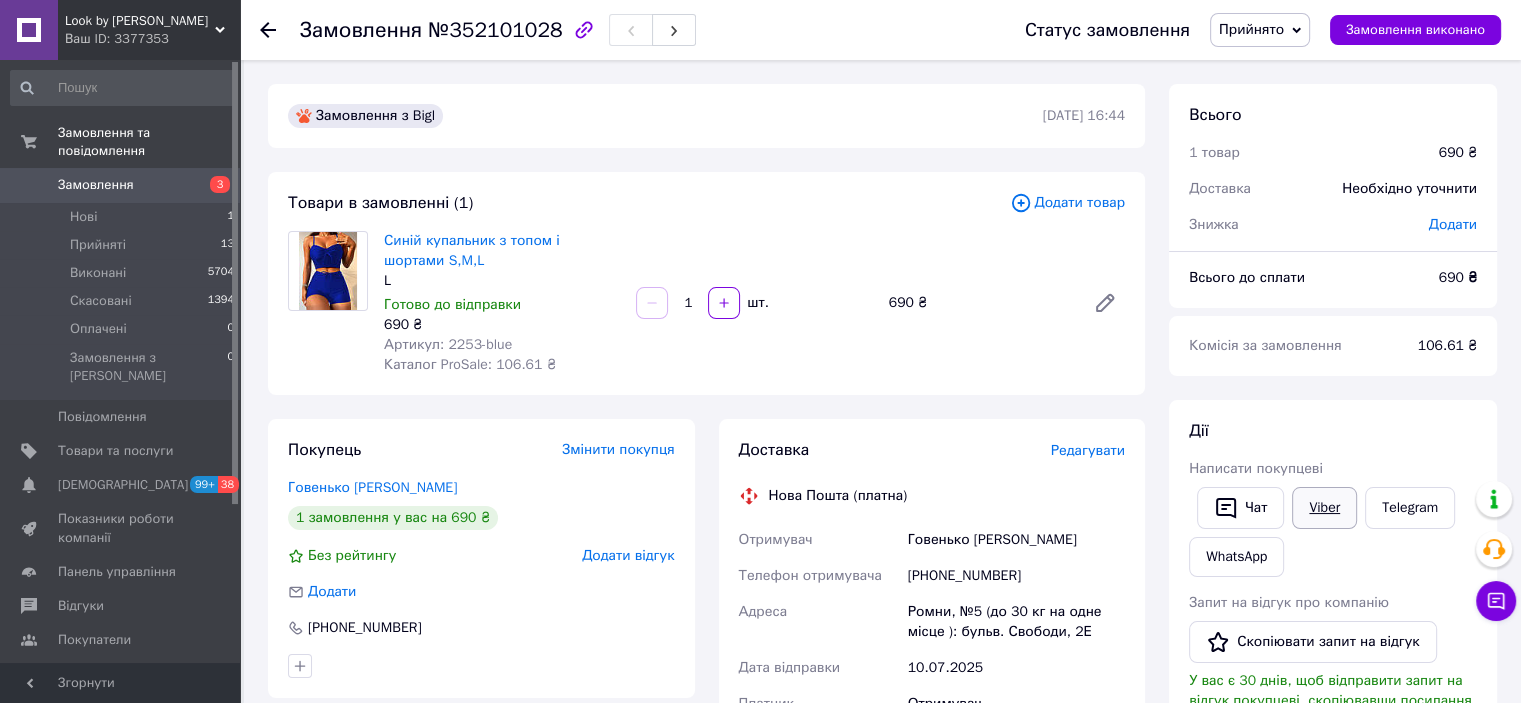 click on "Viber" at bounding box center (1324, 508) 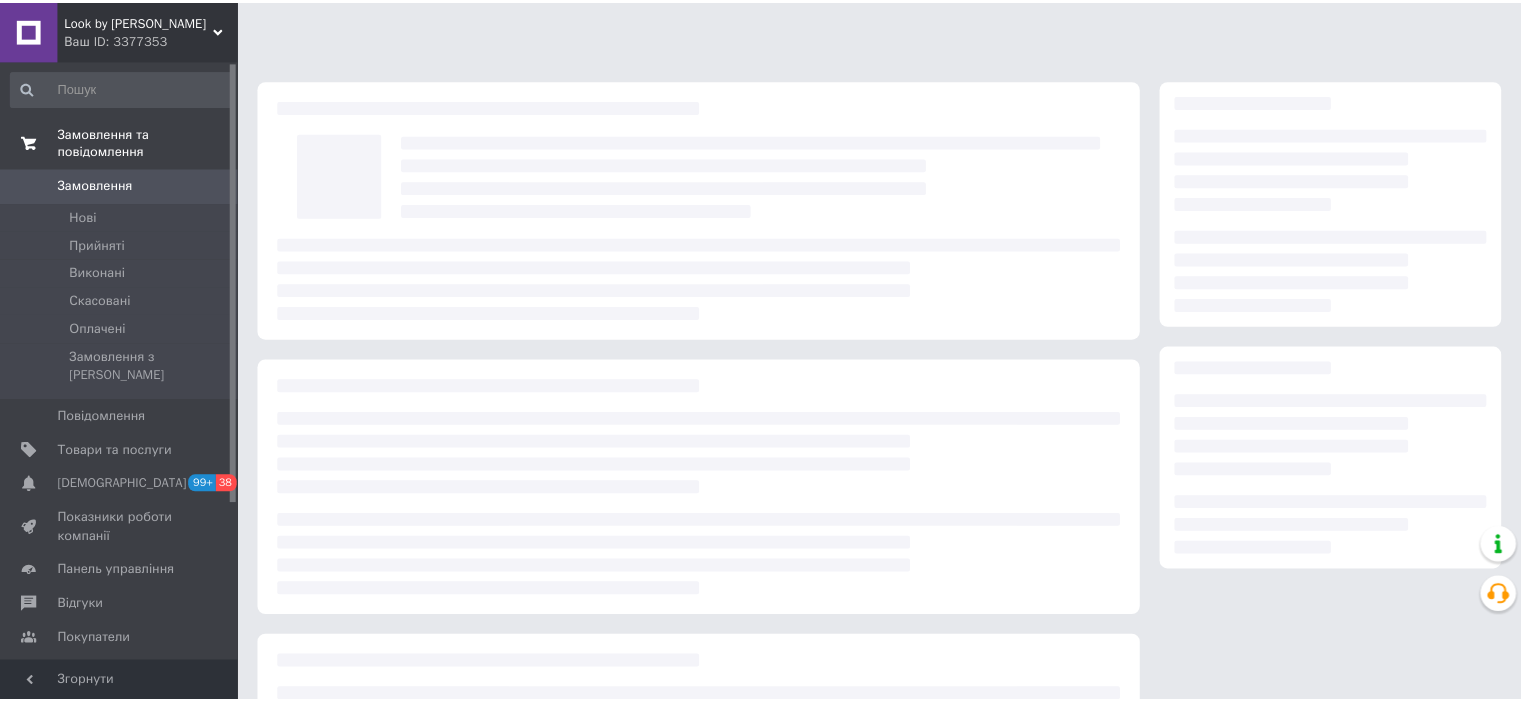scroll, scrollTop: 0, scrollLeft: 0, axis: both 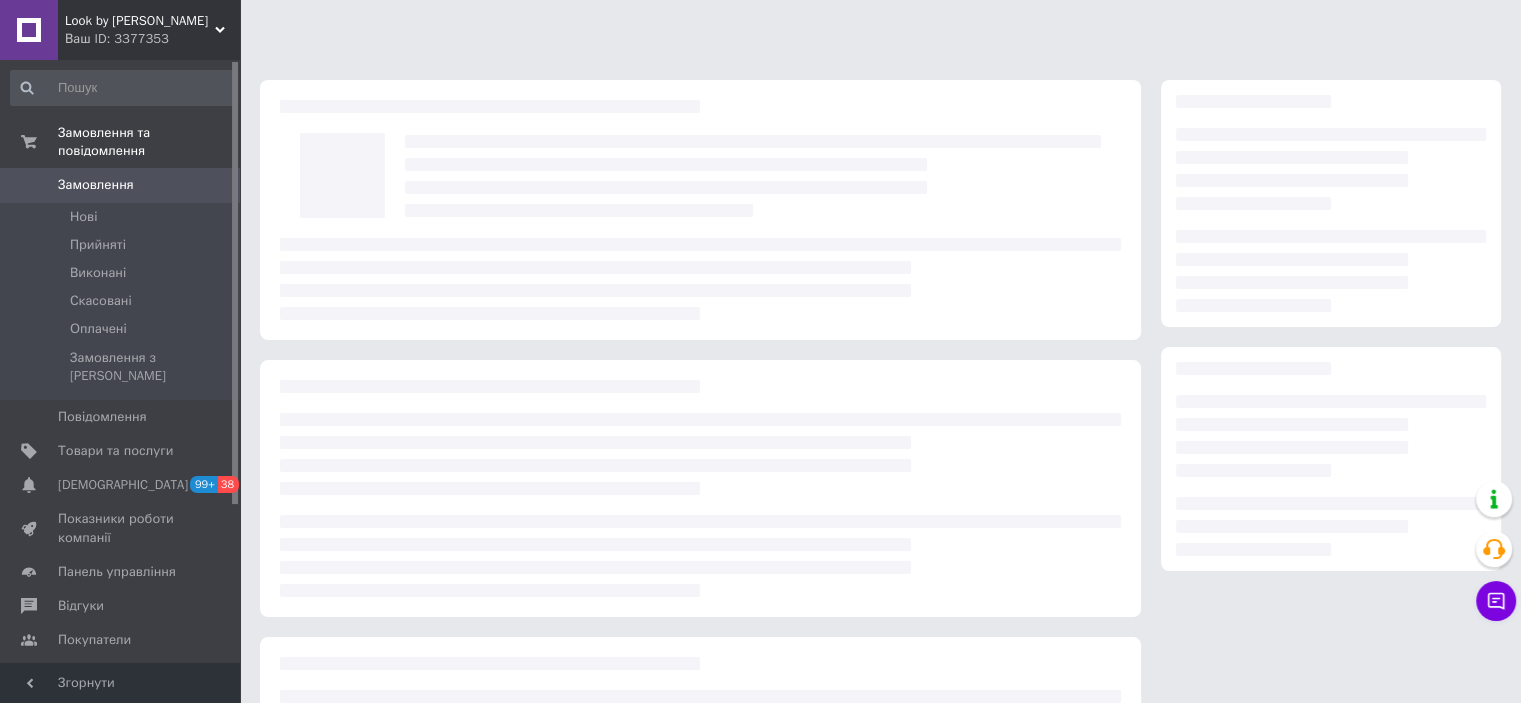 click on "Замовлення" at bounding box center (121, 185) 